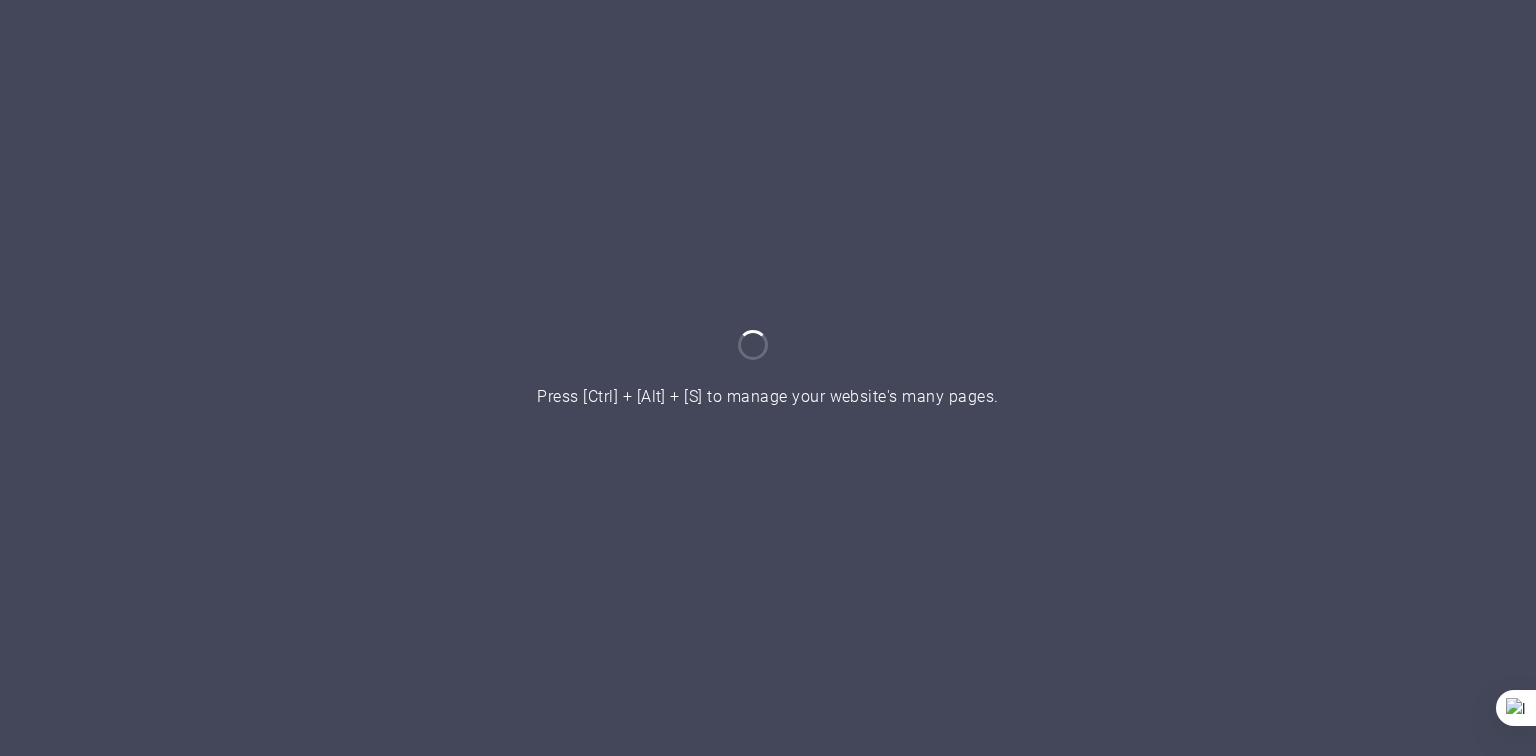 scroll, scrollTop: 0, scrollLeft: 0, axis: both 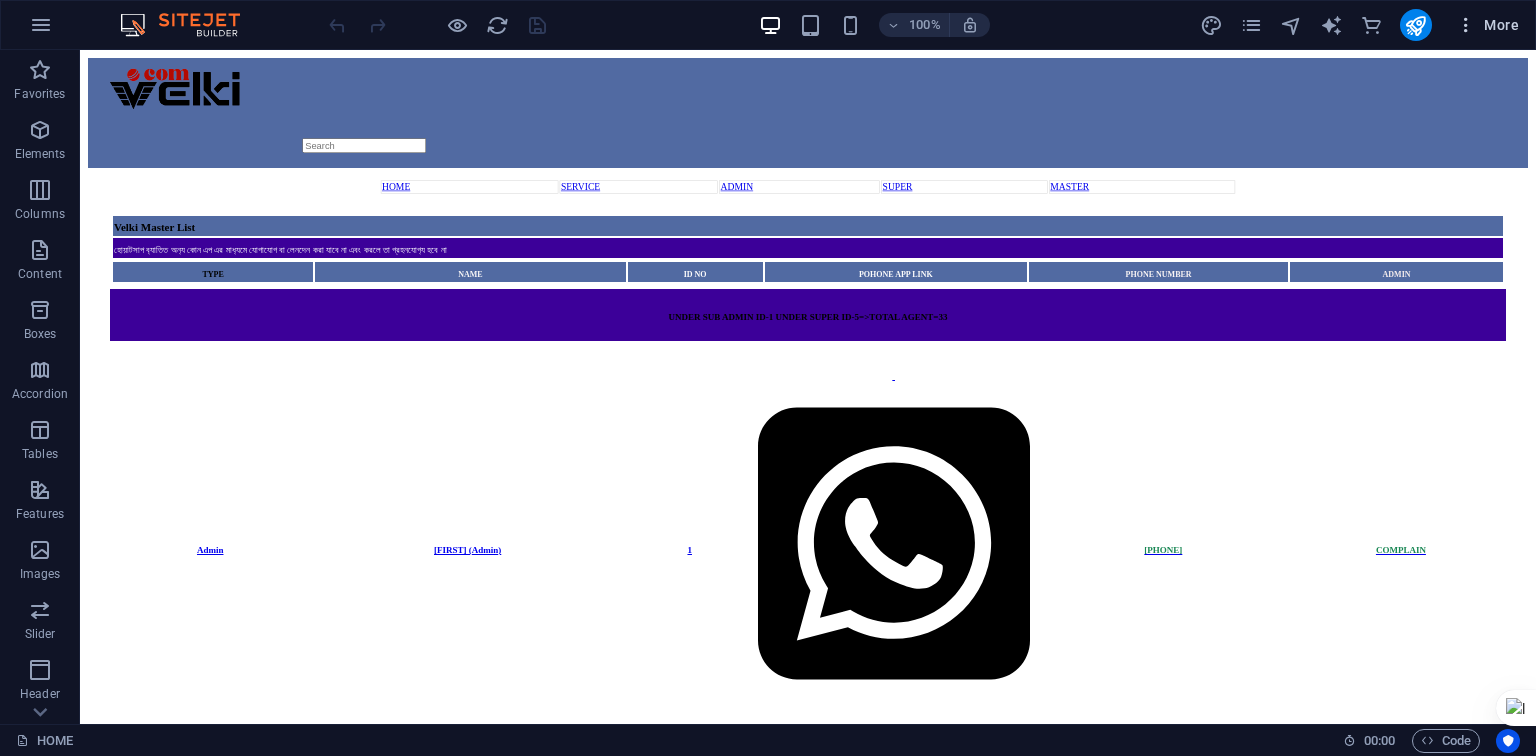 click on "More" at bounding box center (1487, 25) 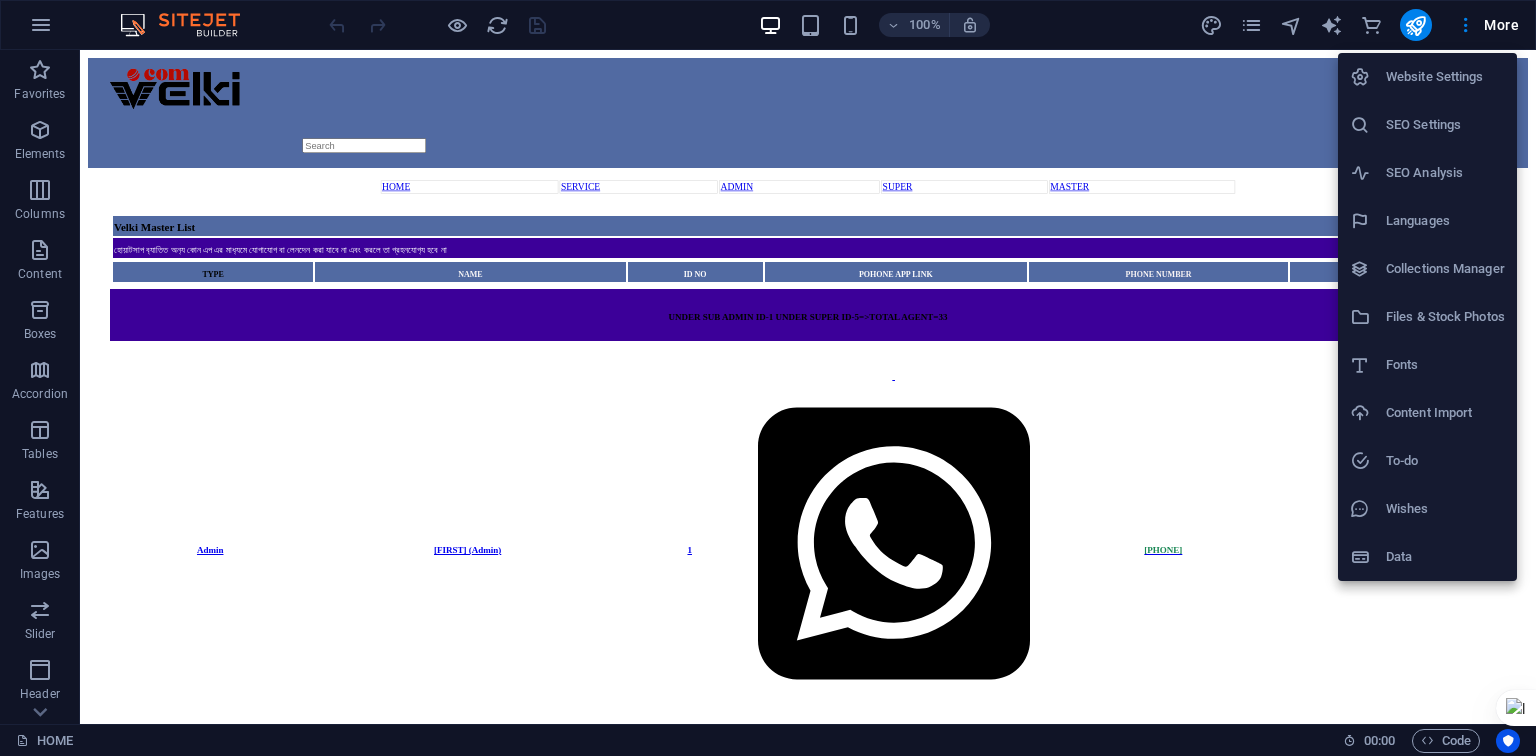 click on "Website Settings" at bounding box center [1445, 77] 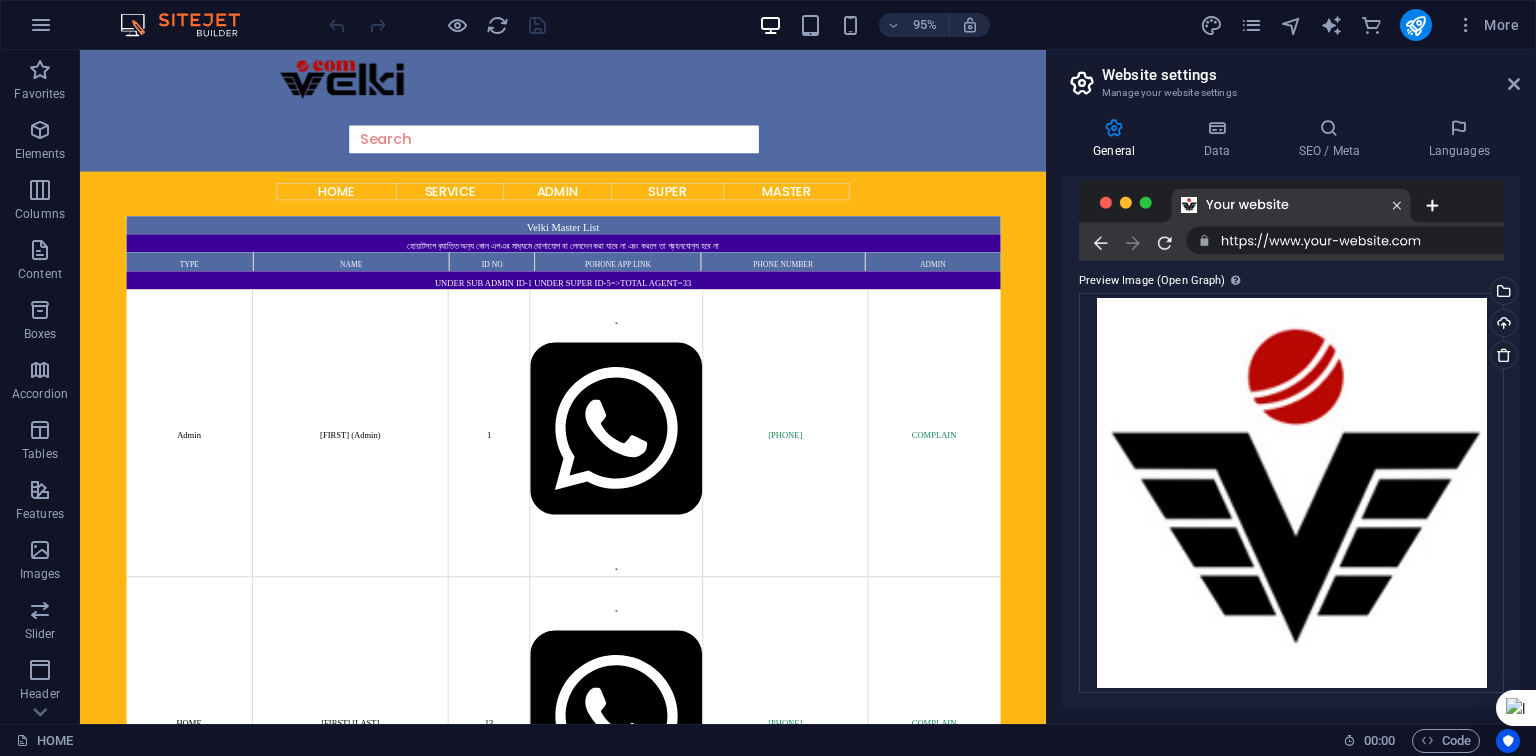scroll, scrollTop: 0, scrollLeft: 0, axis: both 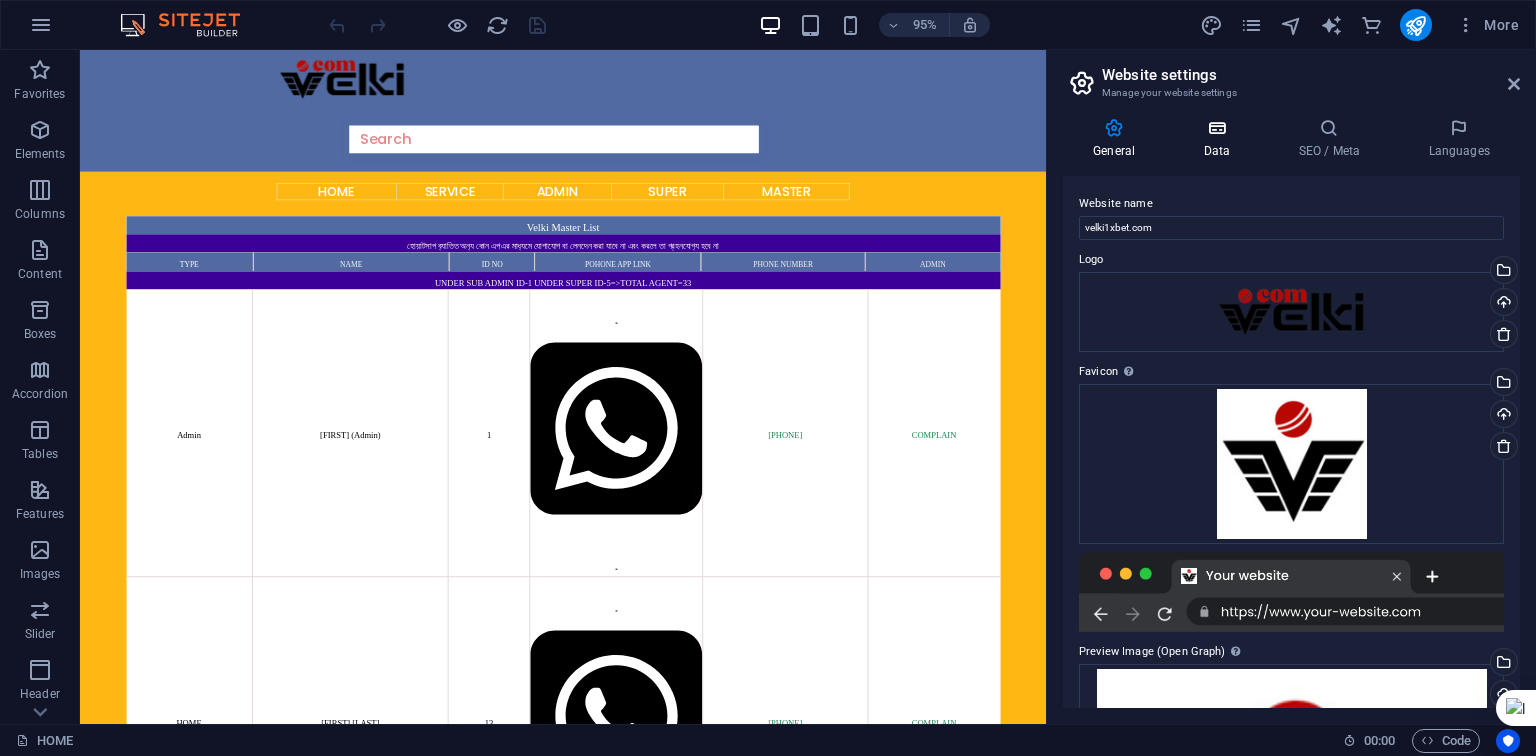 click on "Data" at bounding box center (1220, 139) 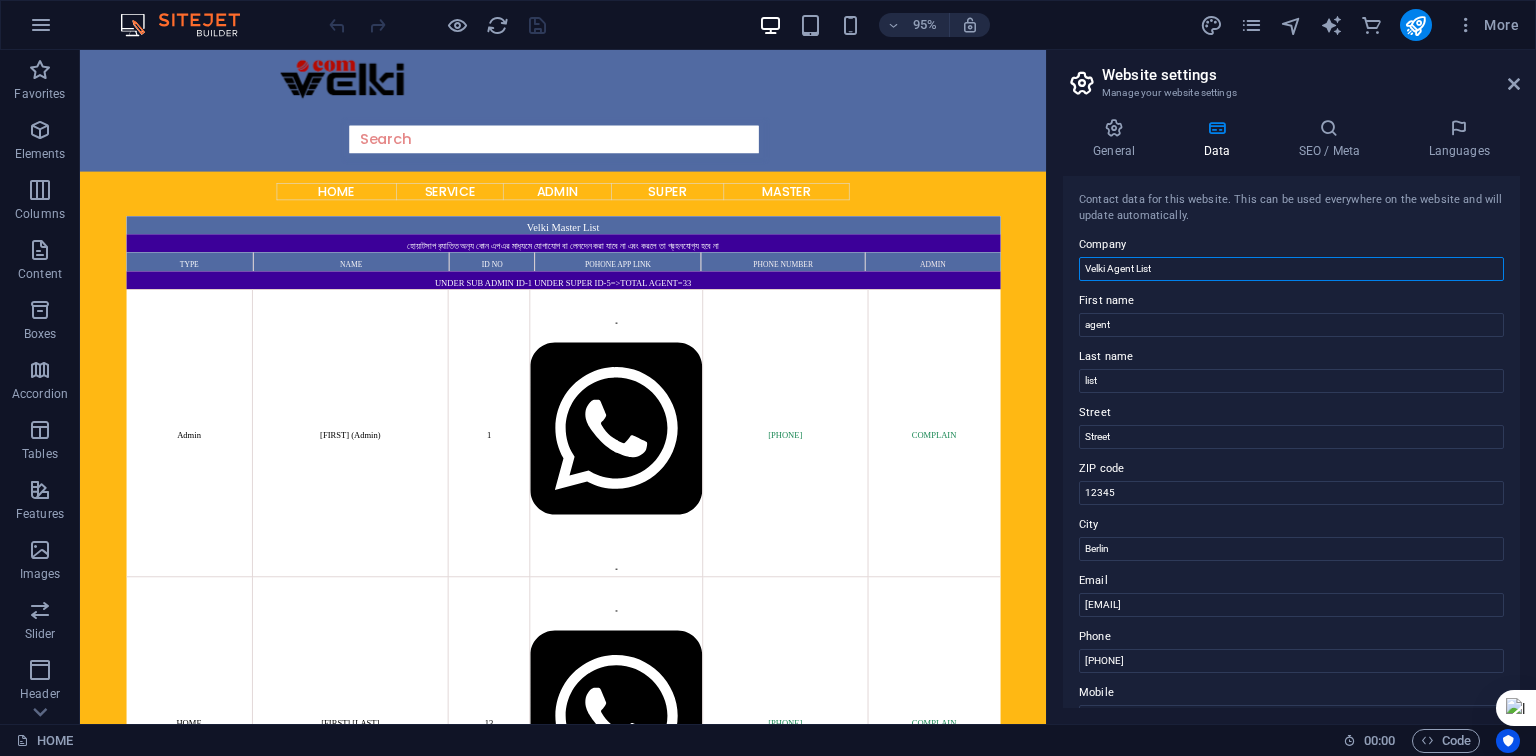 click on "Velki Agent List" at bounding box center (1291, 269) 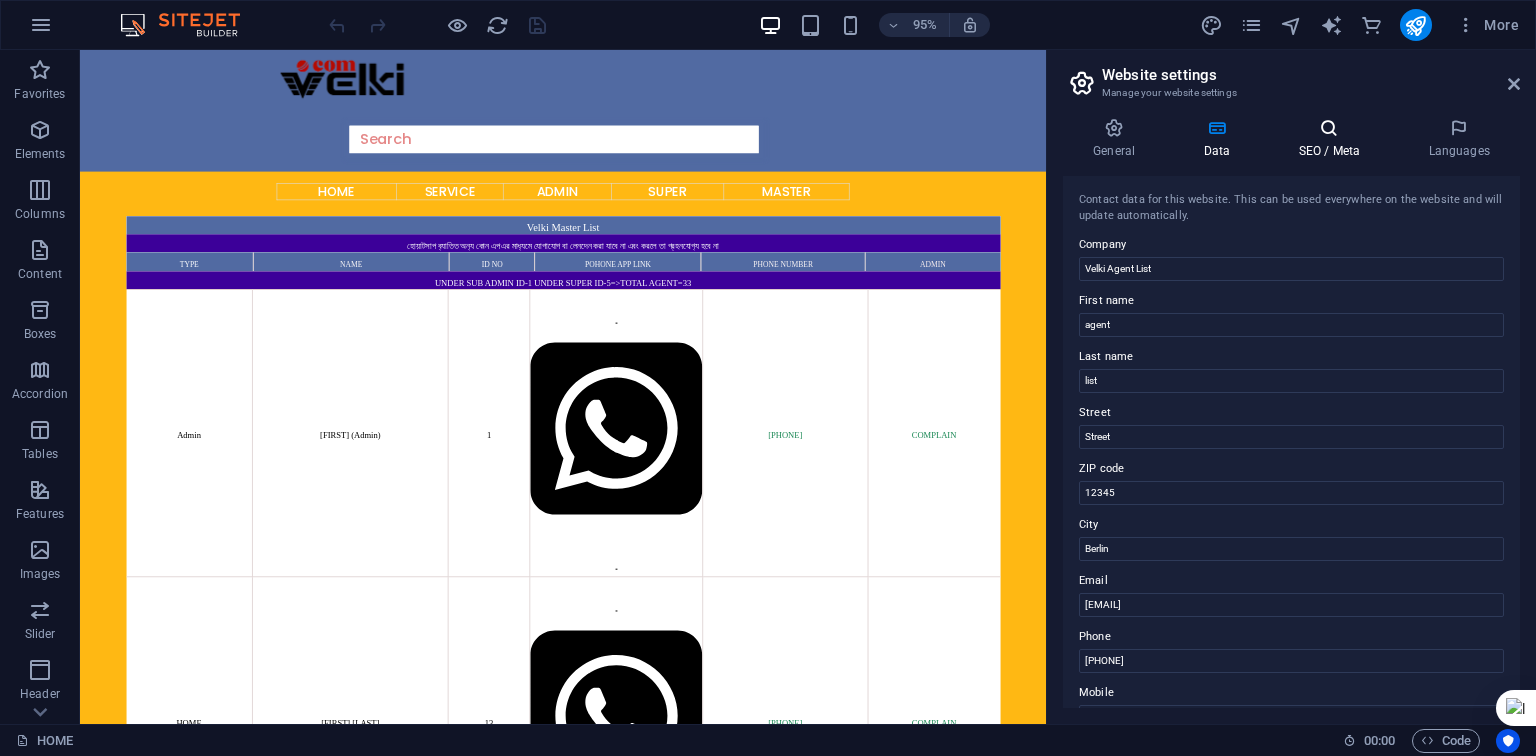 drag, startPoint x: 1320, startPoint y: 128, endPoint x: 1384, endPoint y: 135, distance: 64.381676 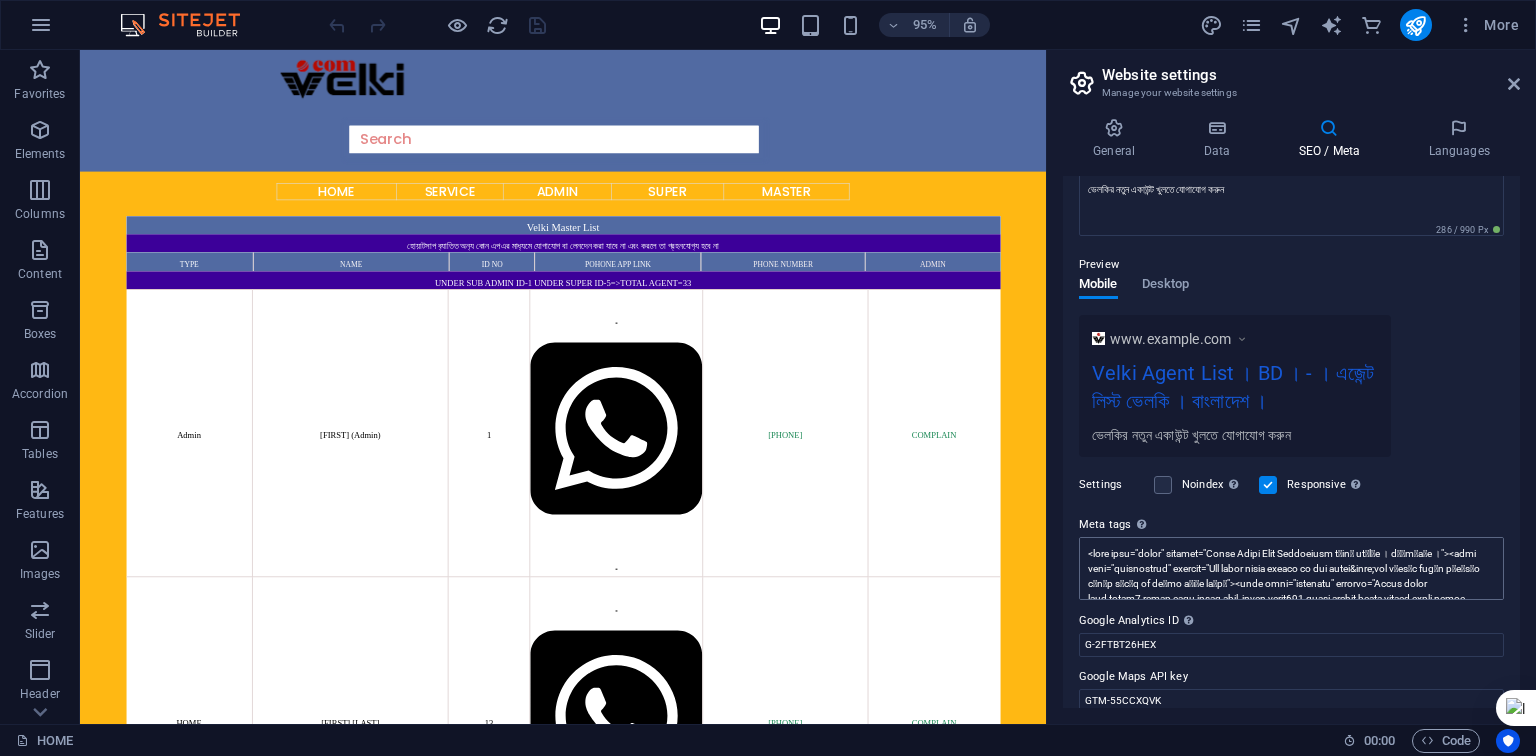 scroll, scrollTop: 258, scrollLeft: 0, axis: vertical 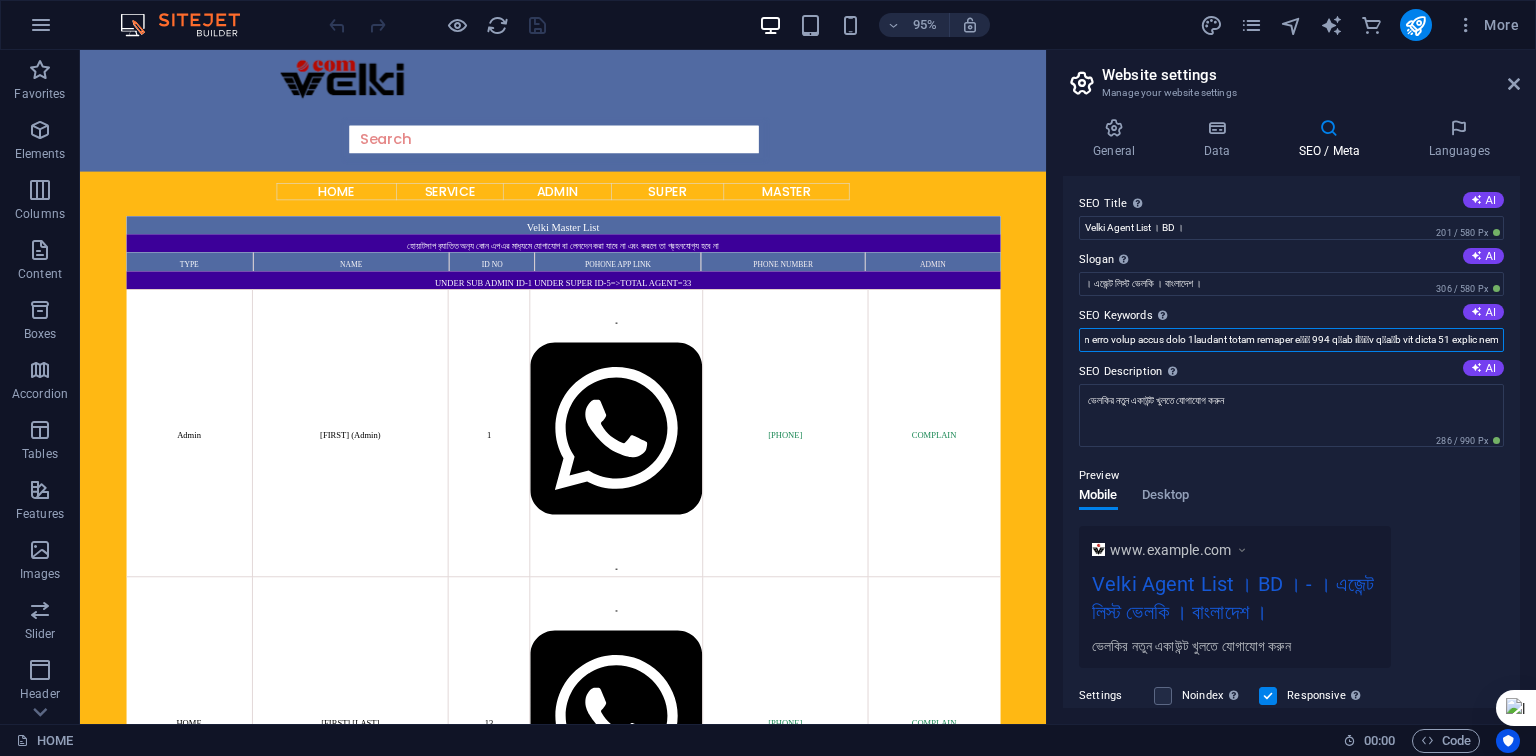 drag, startPoint x: 1088, startPoint y: 343, endPoint x: 1535, endPoint y: 327, distance: 447.28625 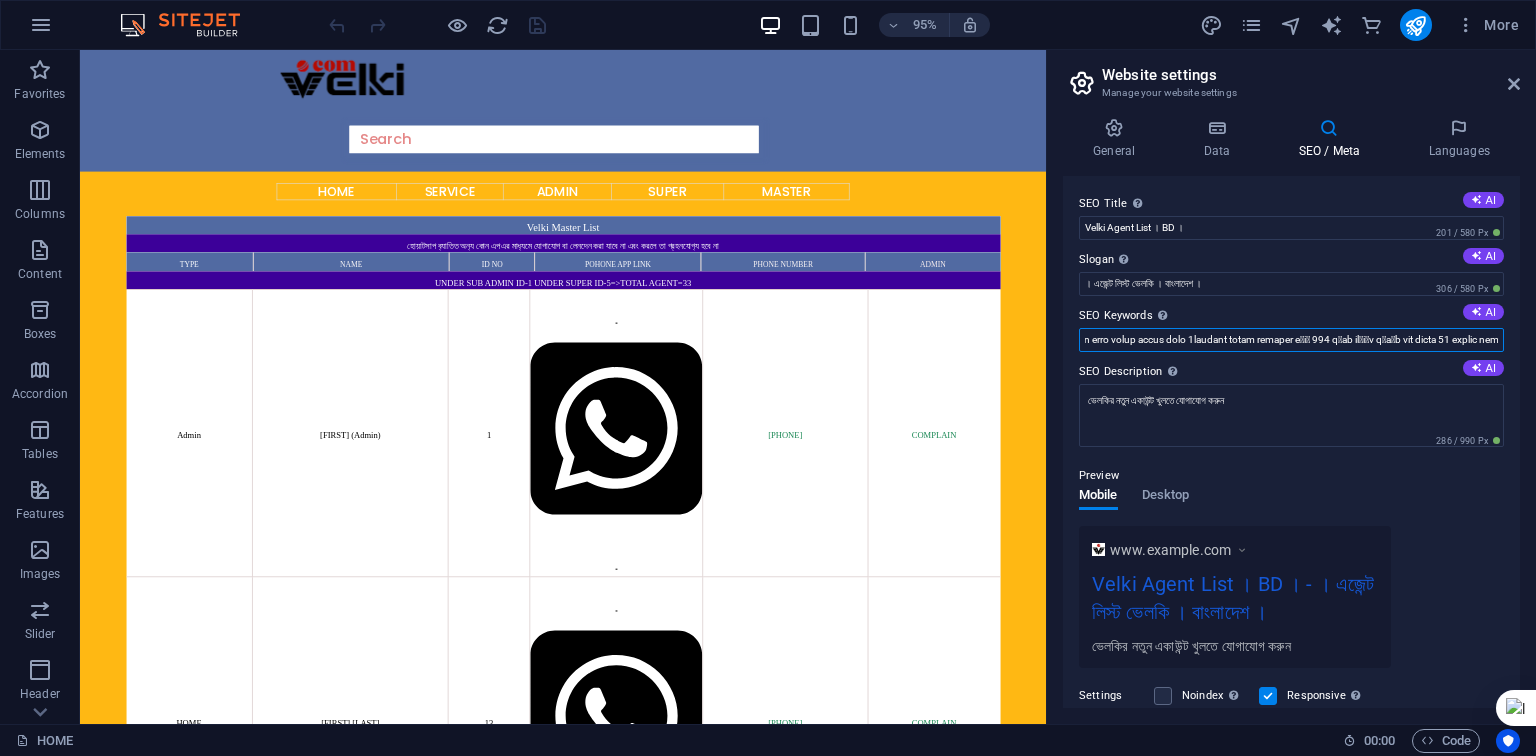 click on "Velki Agent List HOME Favorites Elements Columns Content Boxes Accordion Tables Features Images Slider Header Footer Forms Marketing Collections Commerce
Drag here to replace the existing content. Press “Ctrl” if you want to create a new element.
Text   Table   Collection search   Text   Logo   HTML 95% More HOME 00 : 00 Code Website settings Manage your website settings  General  Data  SEO / Meta  Languages Website name velki1xbet.com Logo Drag files here, click to choose files or select files from Files or our free stock photos & videos Select files from the file manager, stock photos, or upload file(s) Upload Favicon Set the favicon of your website here. A favicon is a small icon shown in the browser tab next to your website title. It helps visitors identify your website. Drag files here, click to choose files or select files from Files or our free stock photos & videos Upload Upload agent" at bounding box center [768, 378] 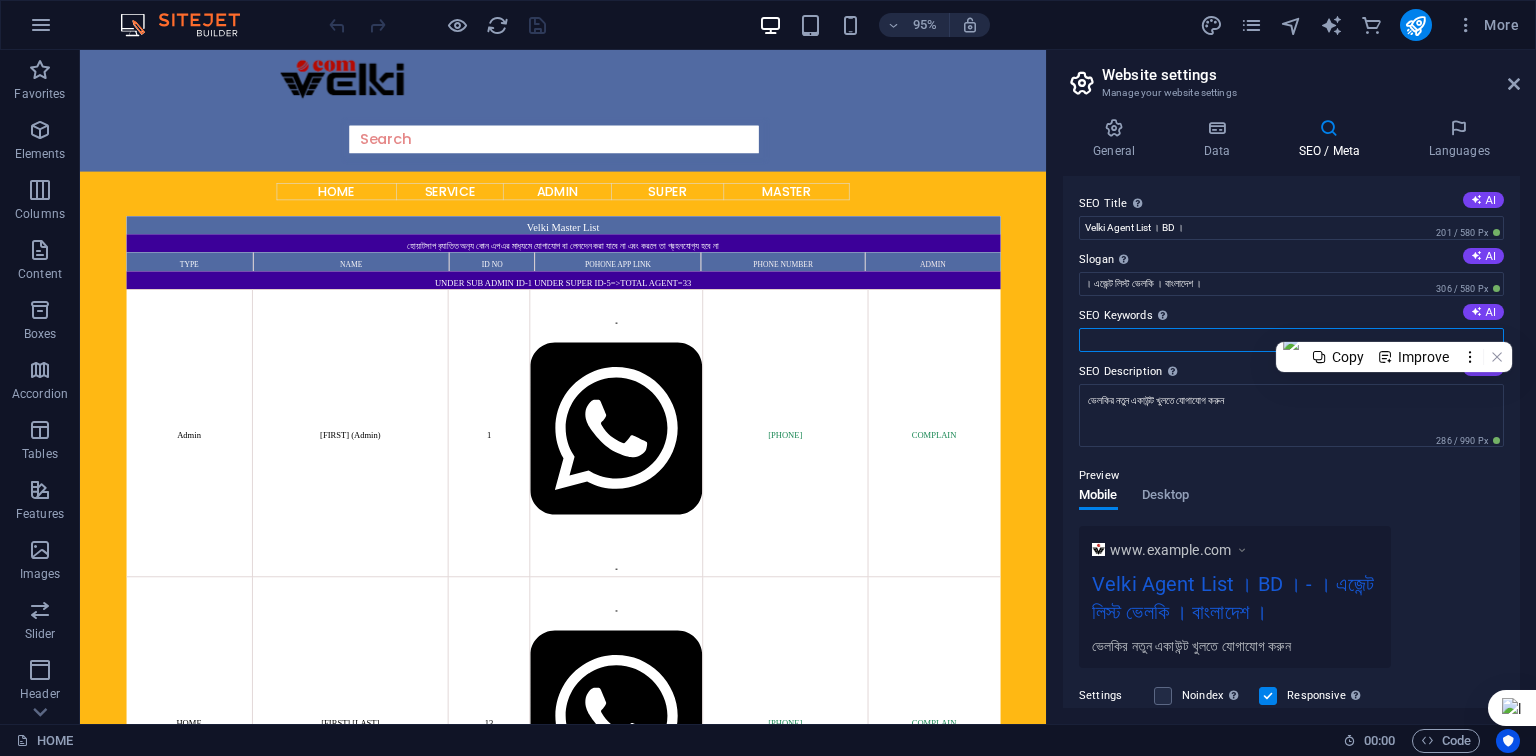 scroll, scrollTop: 0, scrollLeft: 0, axis: both 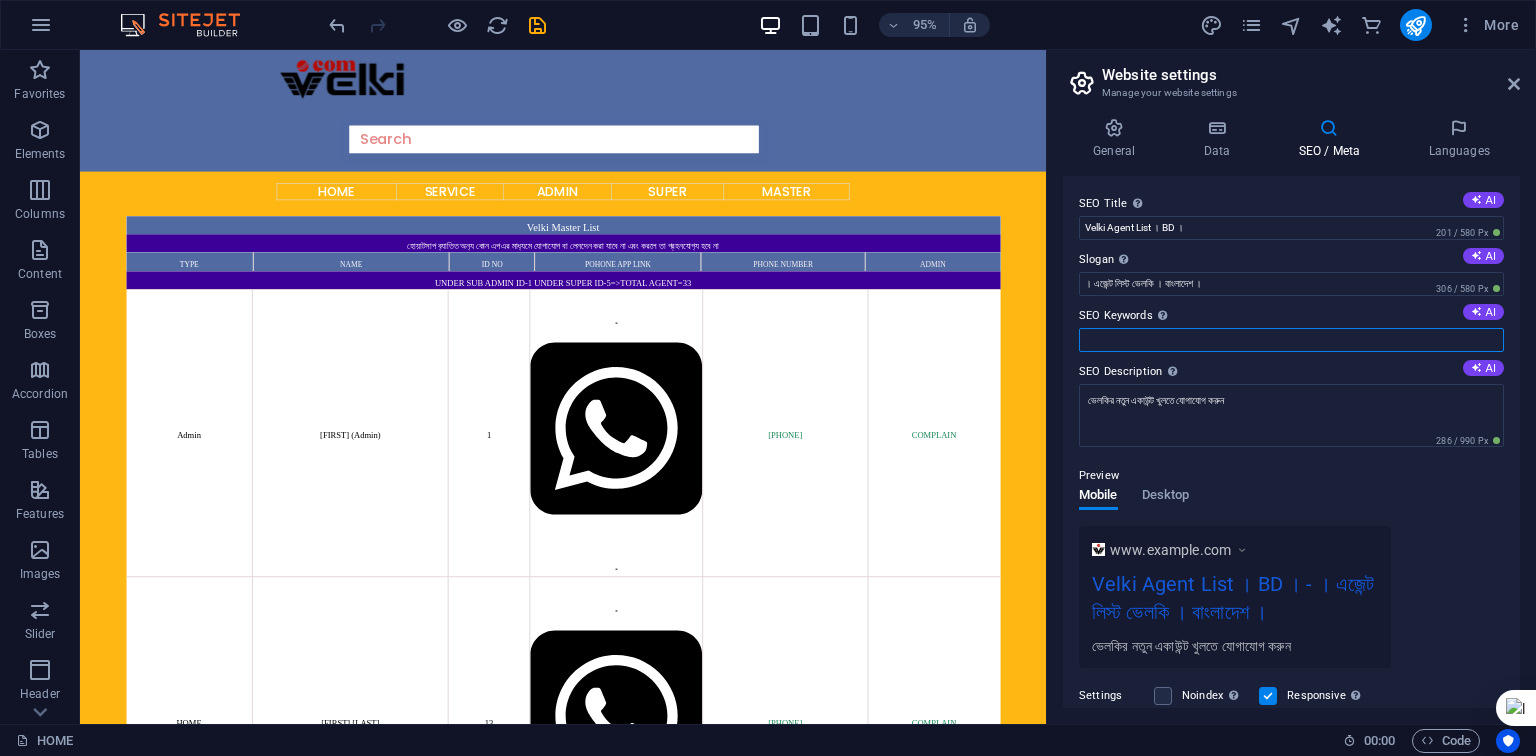 click on "SEO Keywords Comma-separated list of keywords representing your website. AI" at bounding box center (1291, 340) 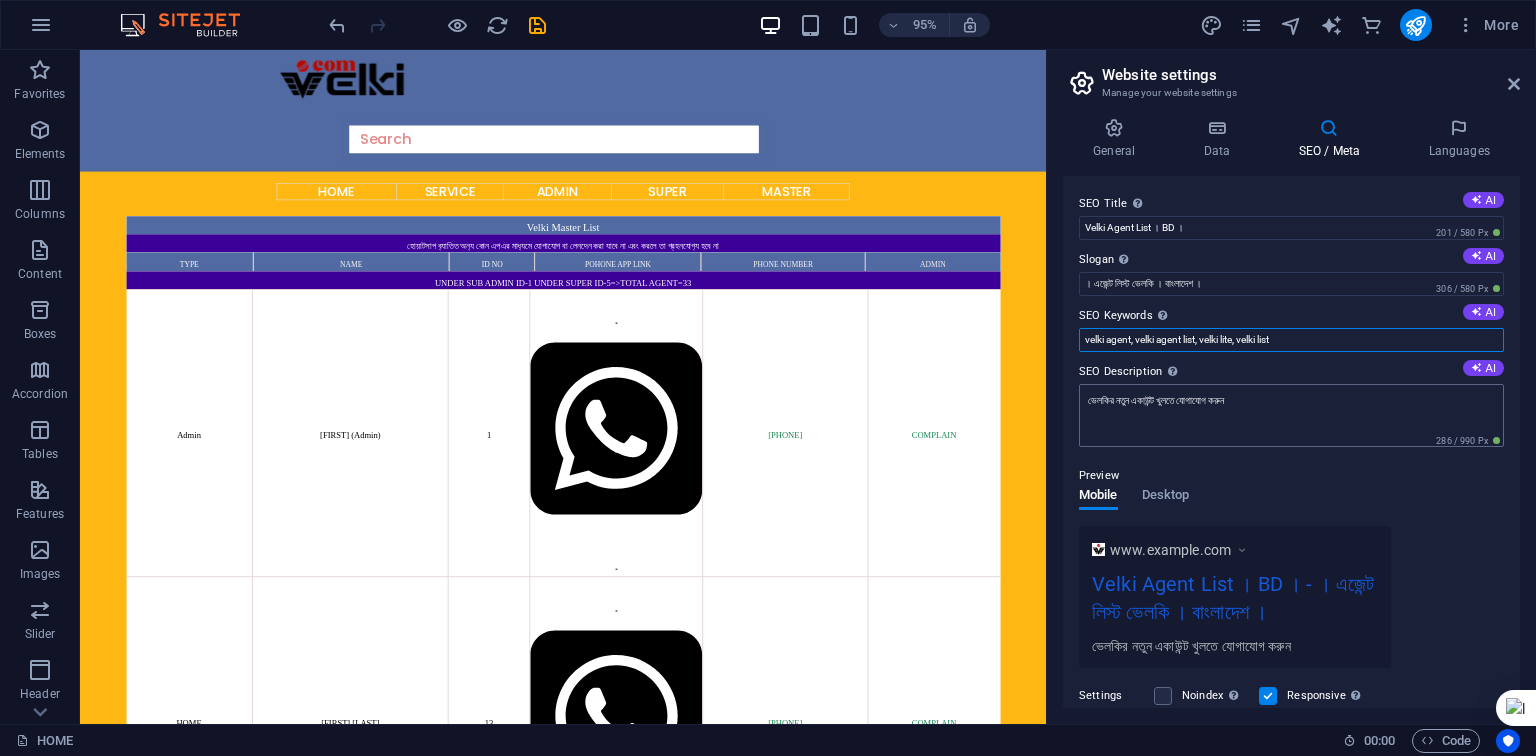 type on "velki agent, velki agent list, velki lite, velki list" 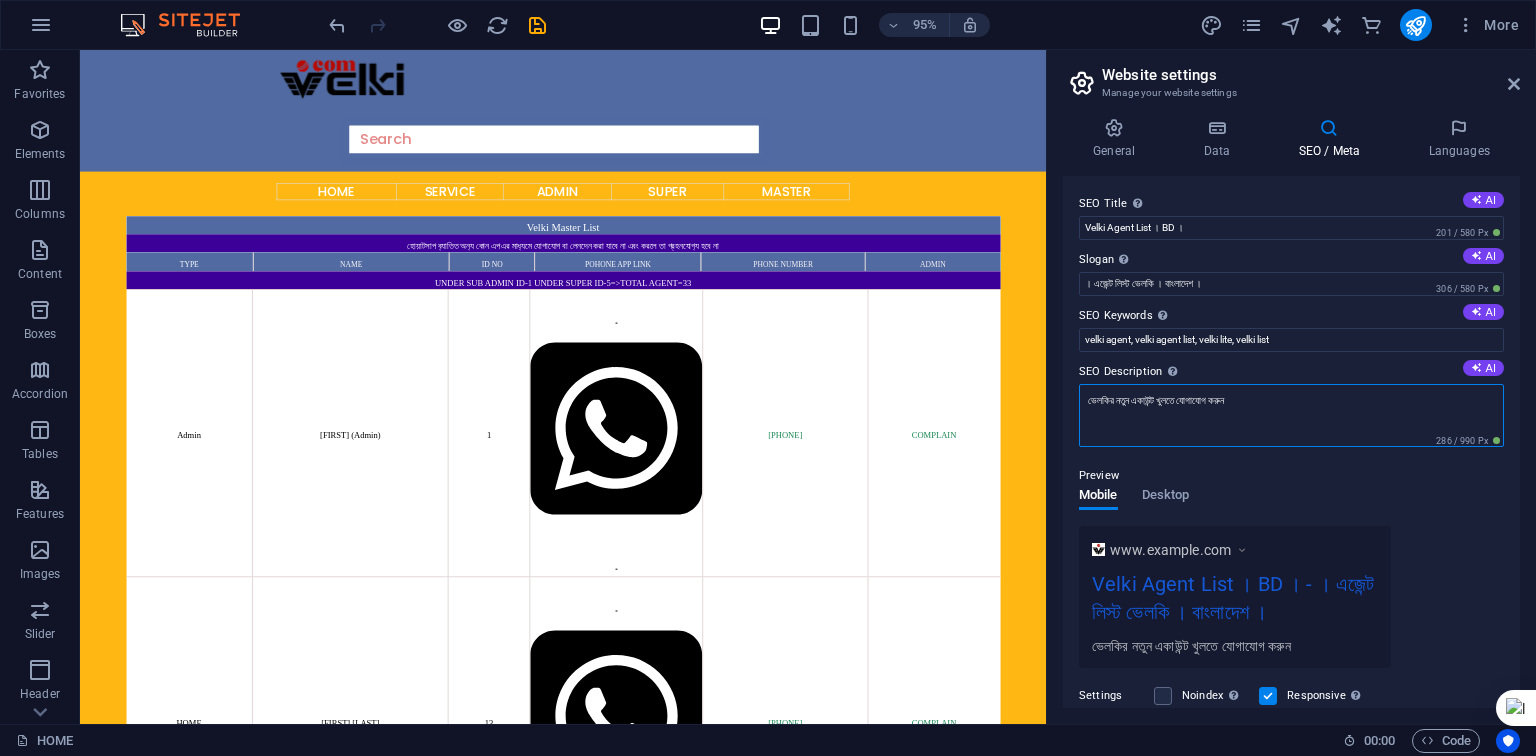 click on "ভেলকির নতুন একাউন্ট খুলতে যোগাযোগ করুন" at bounding box center (1291, 415) 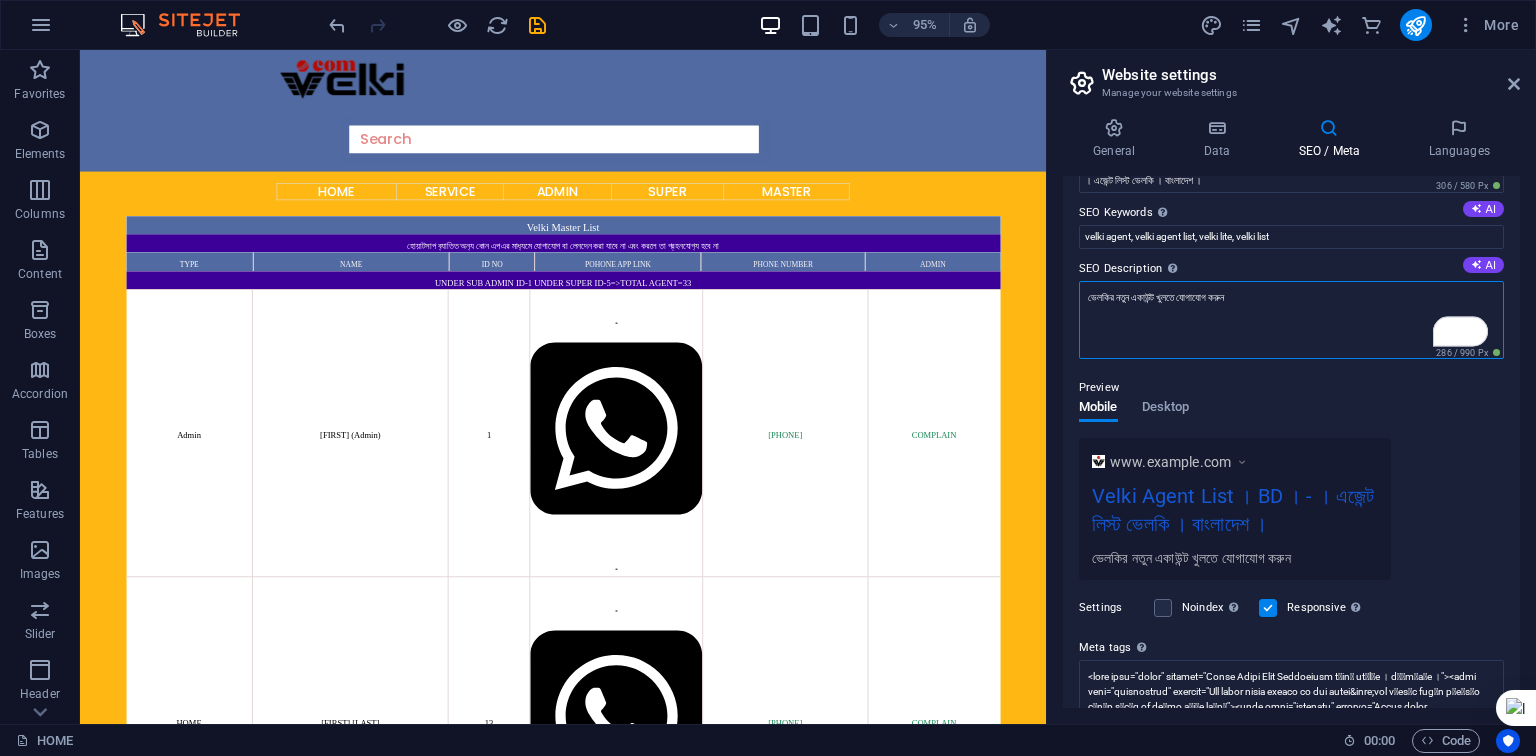 scroll, scrollTop: 0, scrollLeft: 0, axis: both 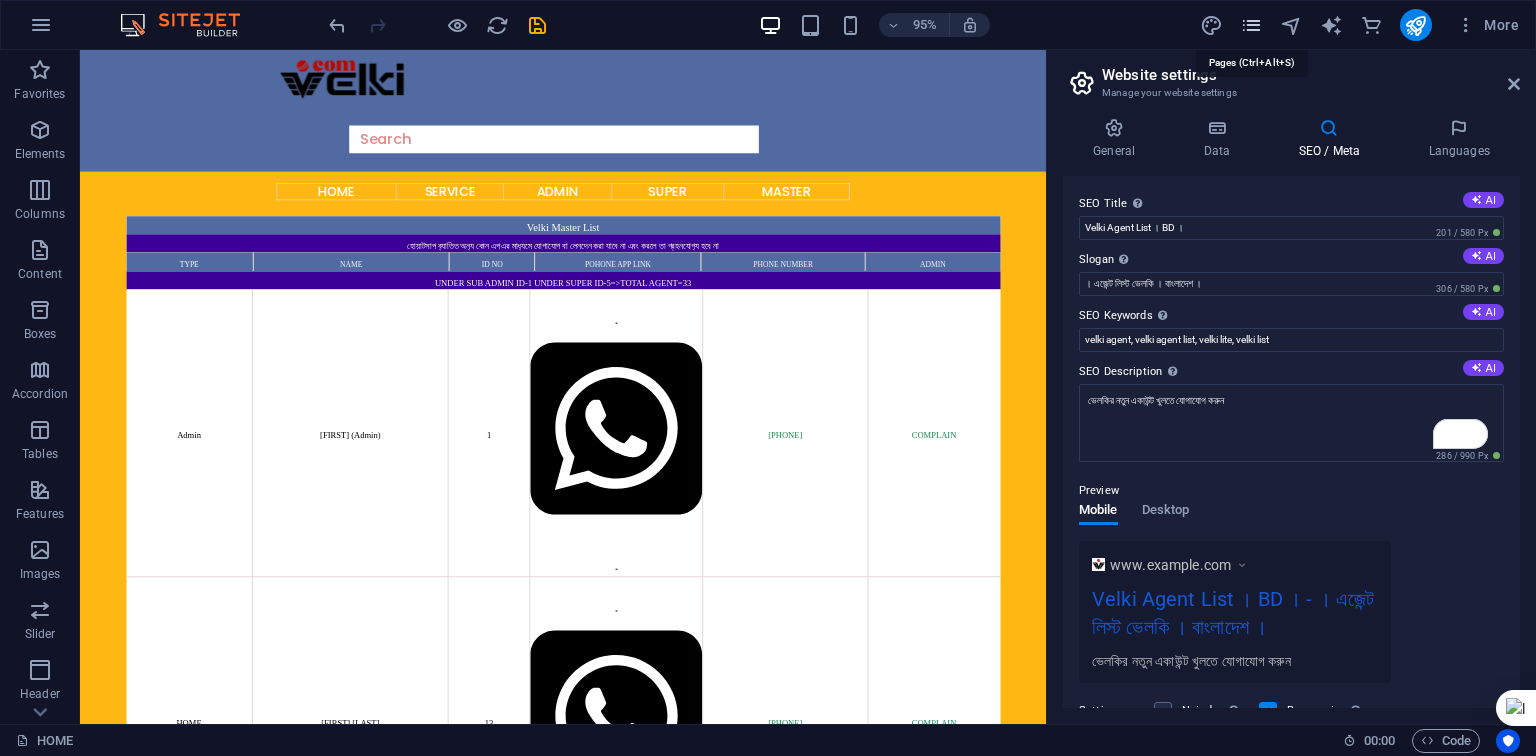 click at bounding box center (1251, 25) 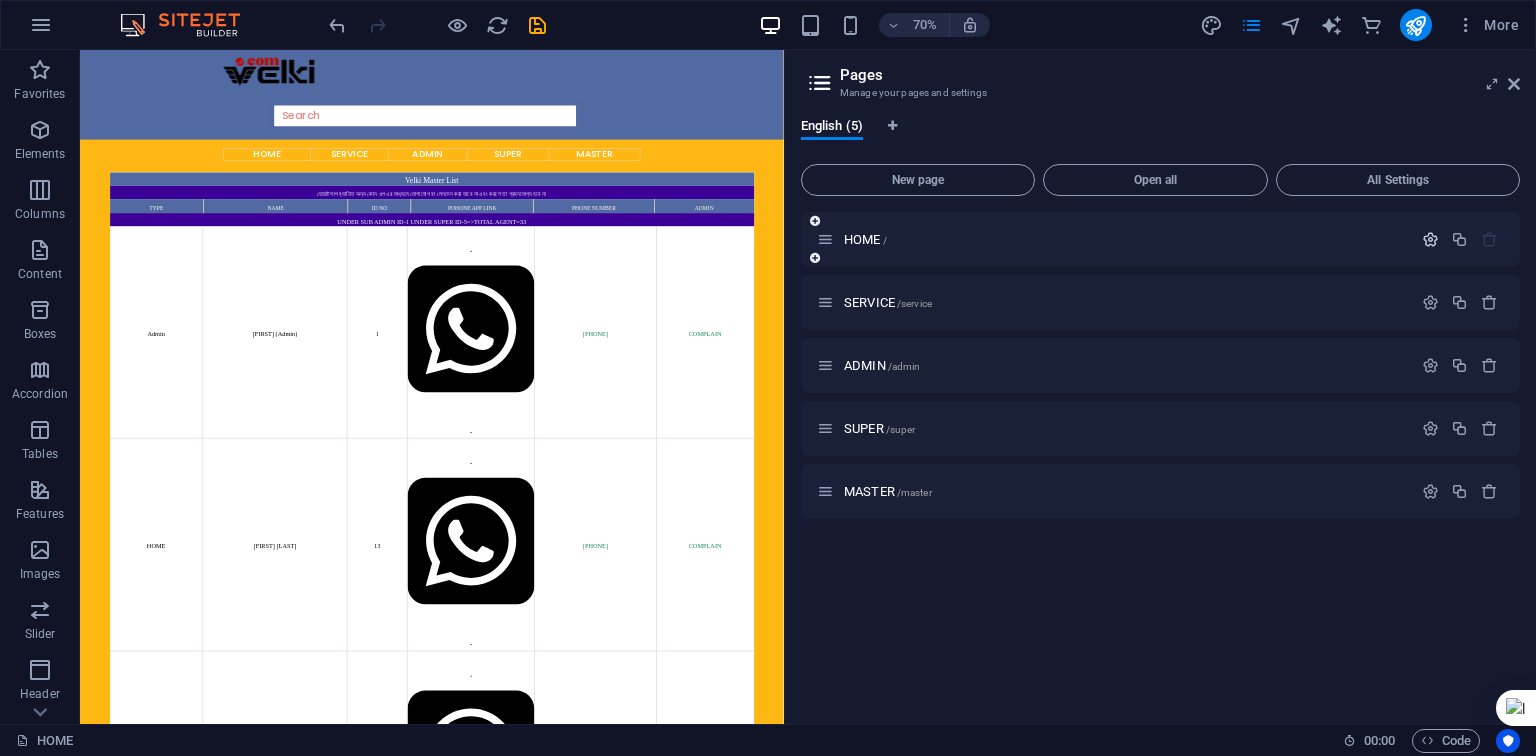click at bounding box center (1430, 239) 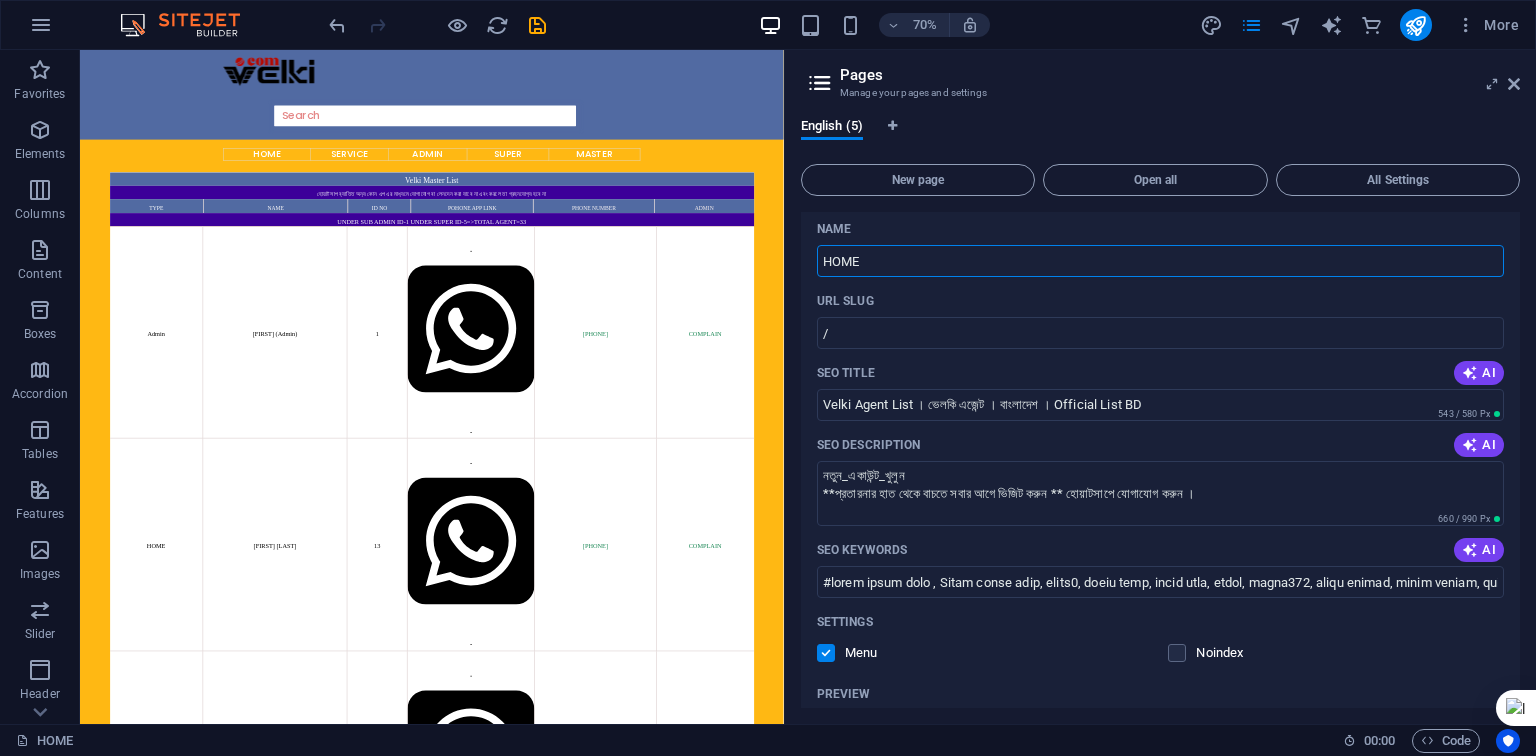 scroll, scrollTop: 80, scrollLeft: 0, axis: vertical 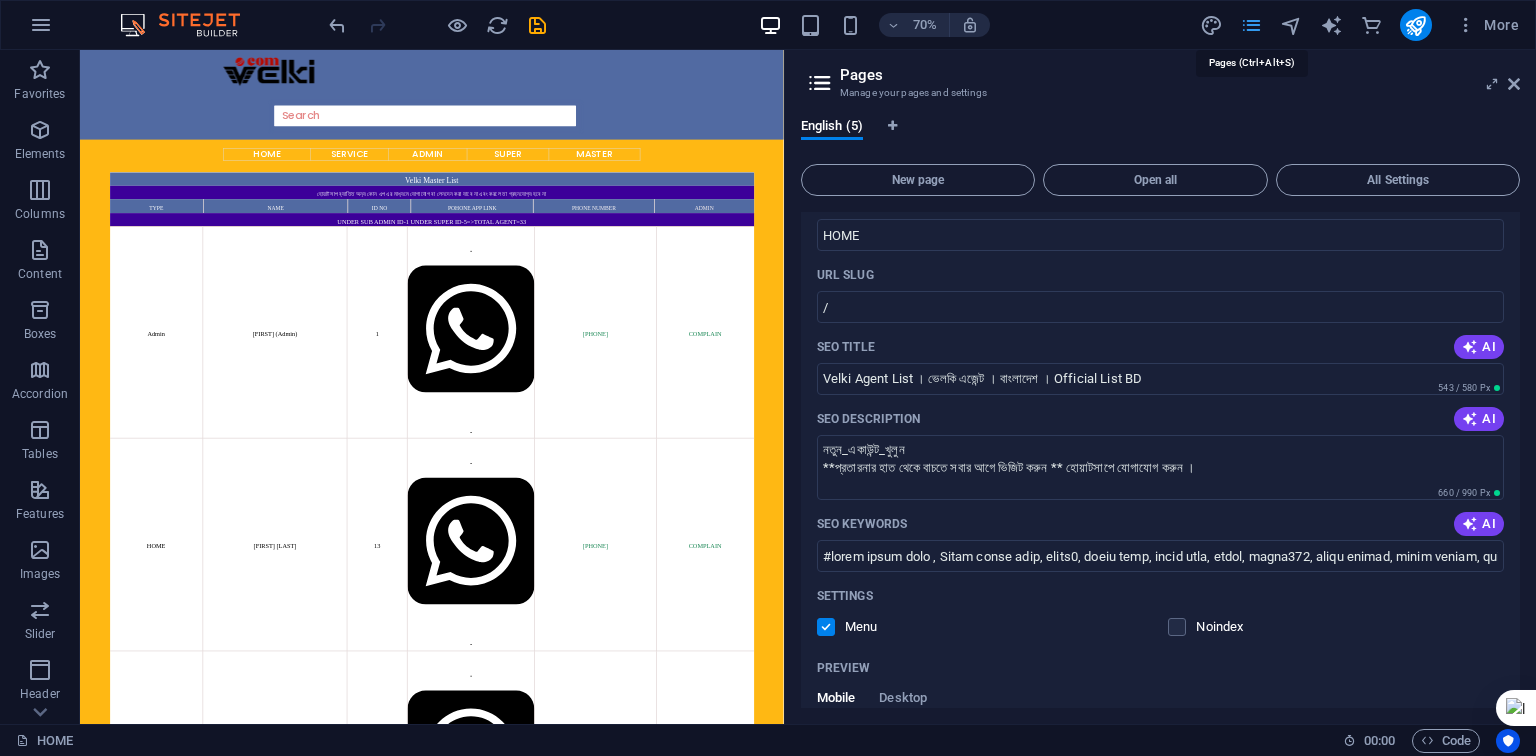 click at bounding box center (1251, 25) 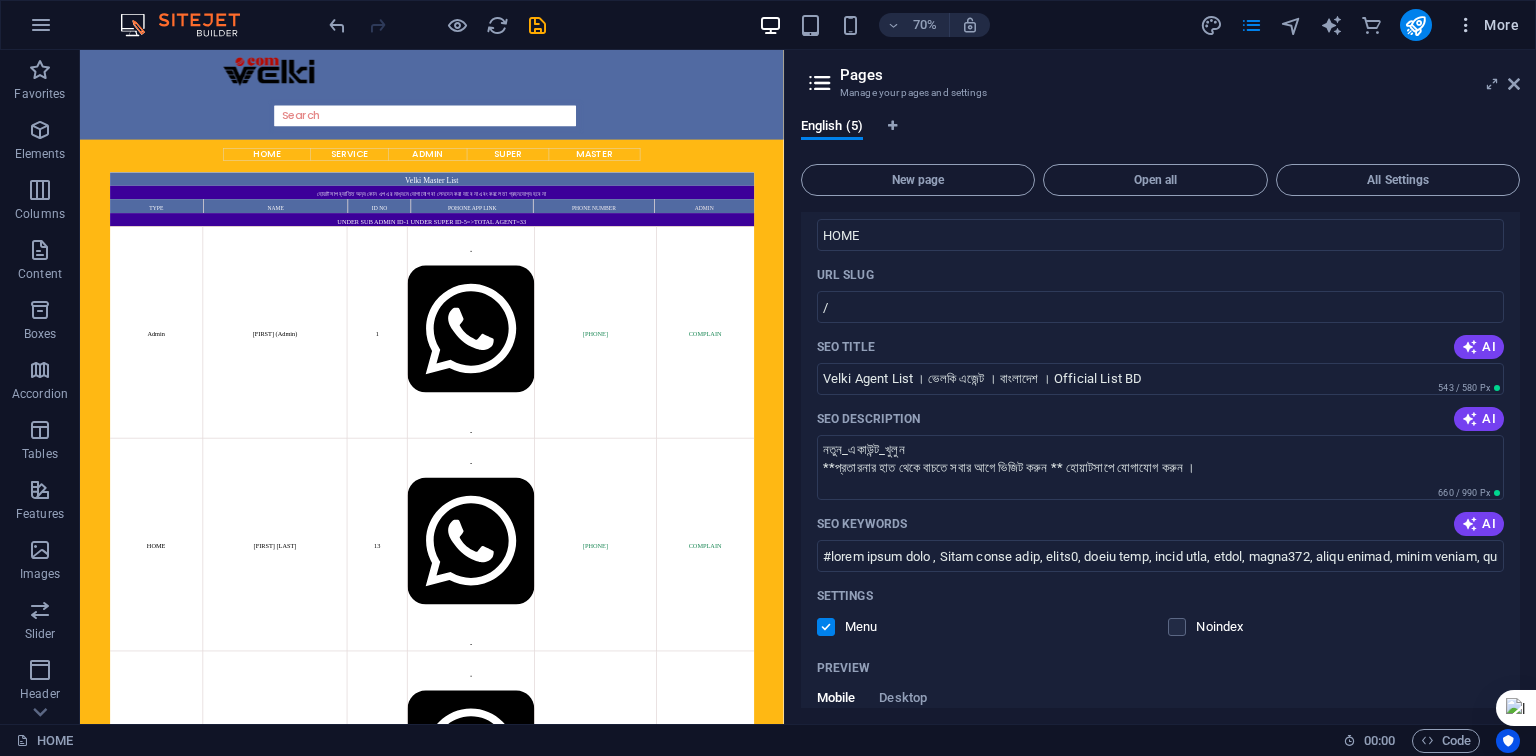 click on "More" at bounding box center [1487, 25] 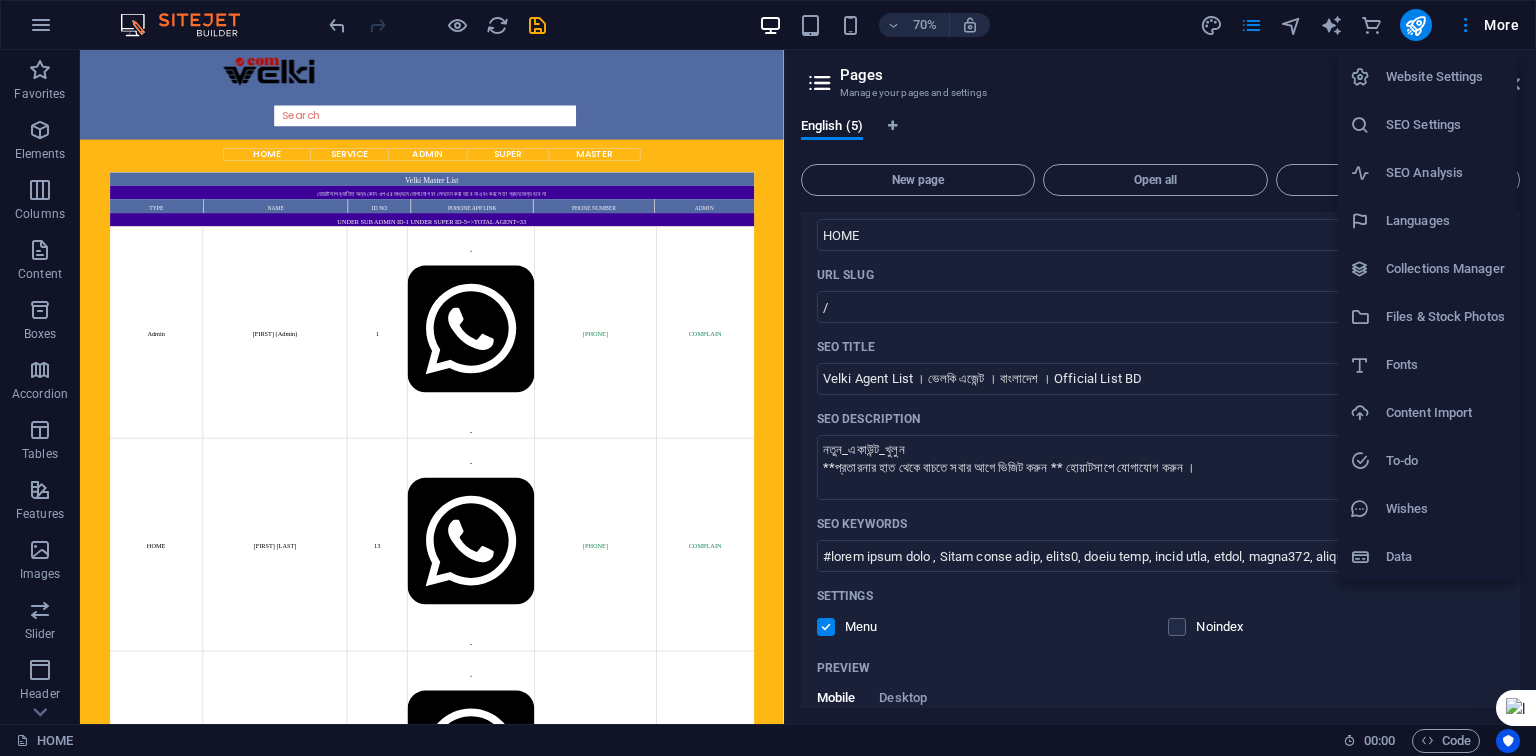click on "Website Settings" at bounding box center [1445, 77] 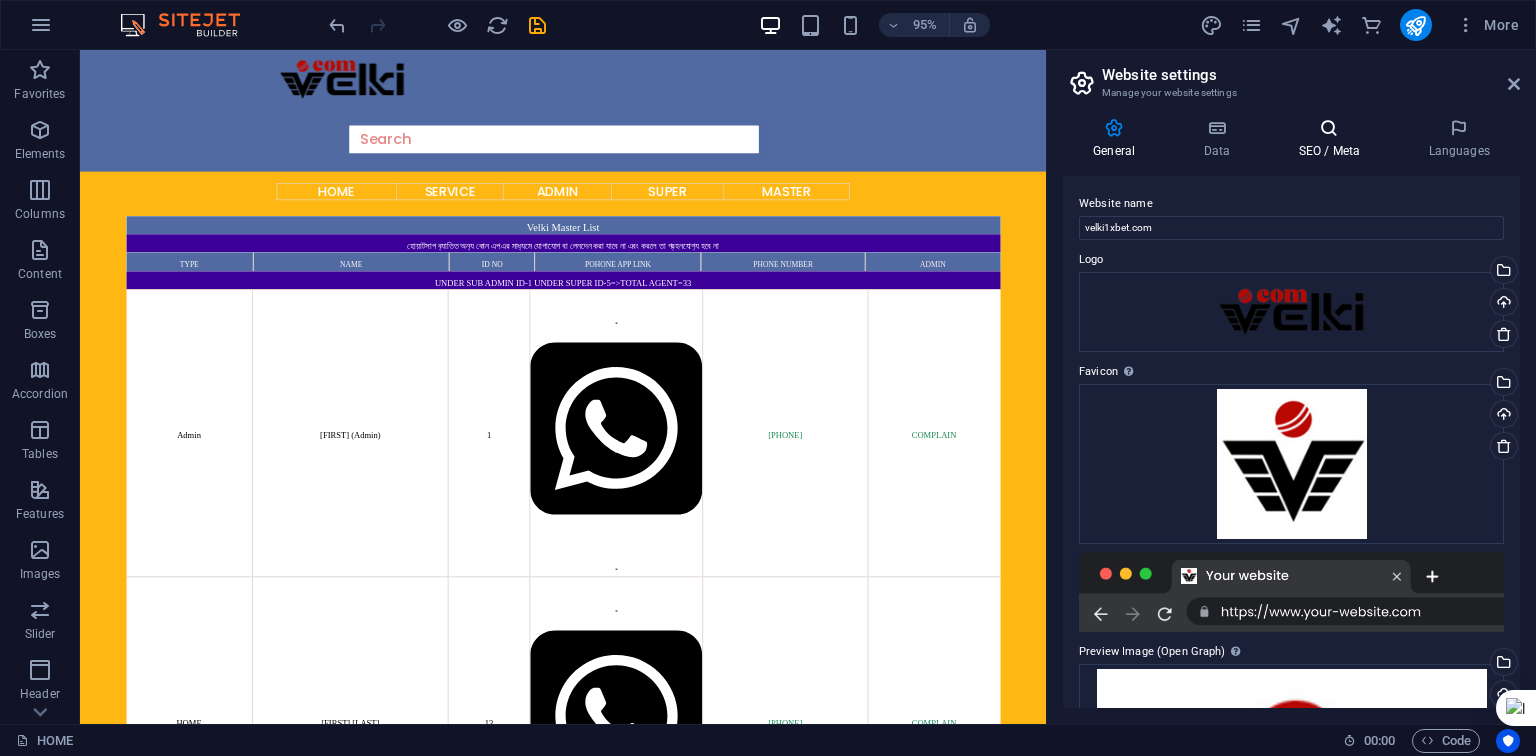click at bounding box center [1329, 128] 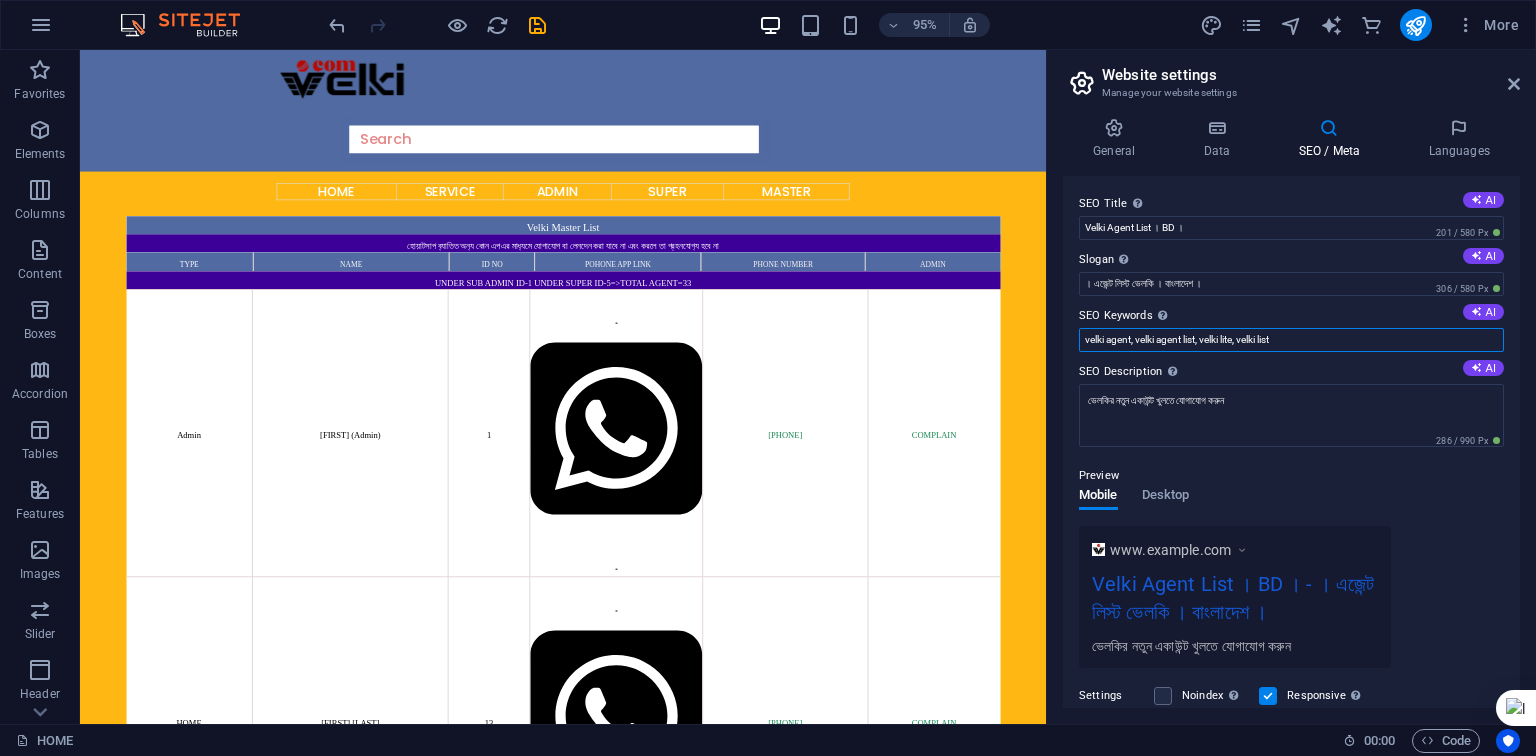 drag, startPoint x: 1302, startPoint y: 343, endPoint x: 1076, endPoint y: 344, distance: 226.00221 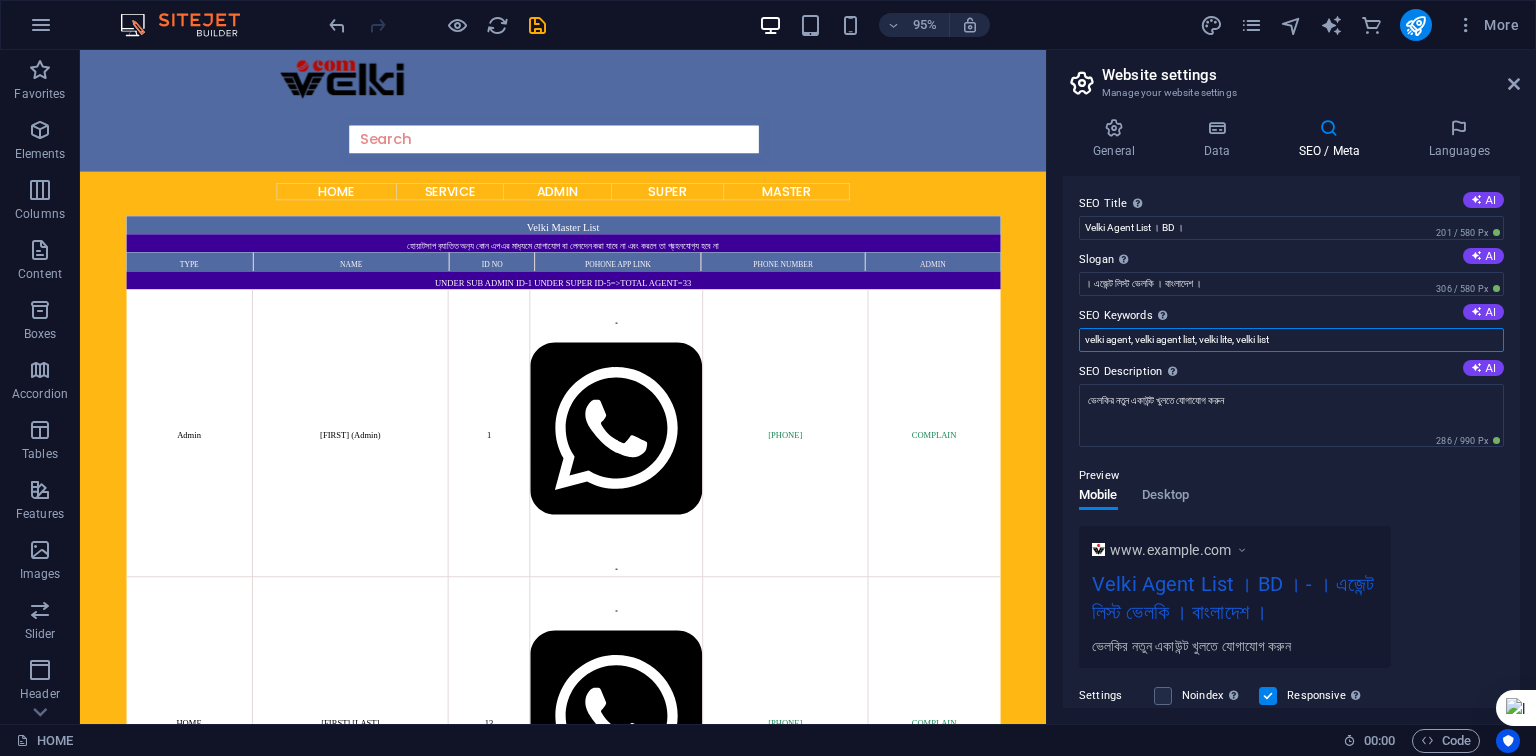 click on "SEO Title The title of your website - make it something that stands out in search engine results. AI [NAME] । BD । 201 / 580 Px Slogan The slogan of your website. AI । এজেন্ট লিস্ট ভেলকি । বাংলাদেশ । 306 / 580 Px SEO Keywords Comma-separated list of keywords representing your website. AI [NAME], [NAME] list, [NAME] lite, [NAME] list SEO Description Describe the contents of your website - this is crucial for search engines and SEO! AI ভেলকির নতুন একাউন্ট খুলতে যোগাযোগ করুন 286 / 990 Px Preview Mobile Desktop www.example.com [NAME] । BD । - । এজেন্ট লিস্ট ভেলকি । বাংলাদেশ । ভেলকির নতুন একাউন্ট খুলতে যোগাযোগ করুন Settings Noindex Instruct search engines to exclude this website from search results. Responsive Meta tags Google Analytics ID" at bounding box center (1291, 442) 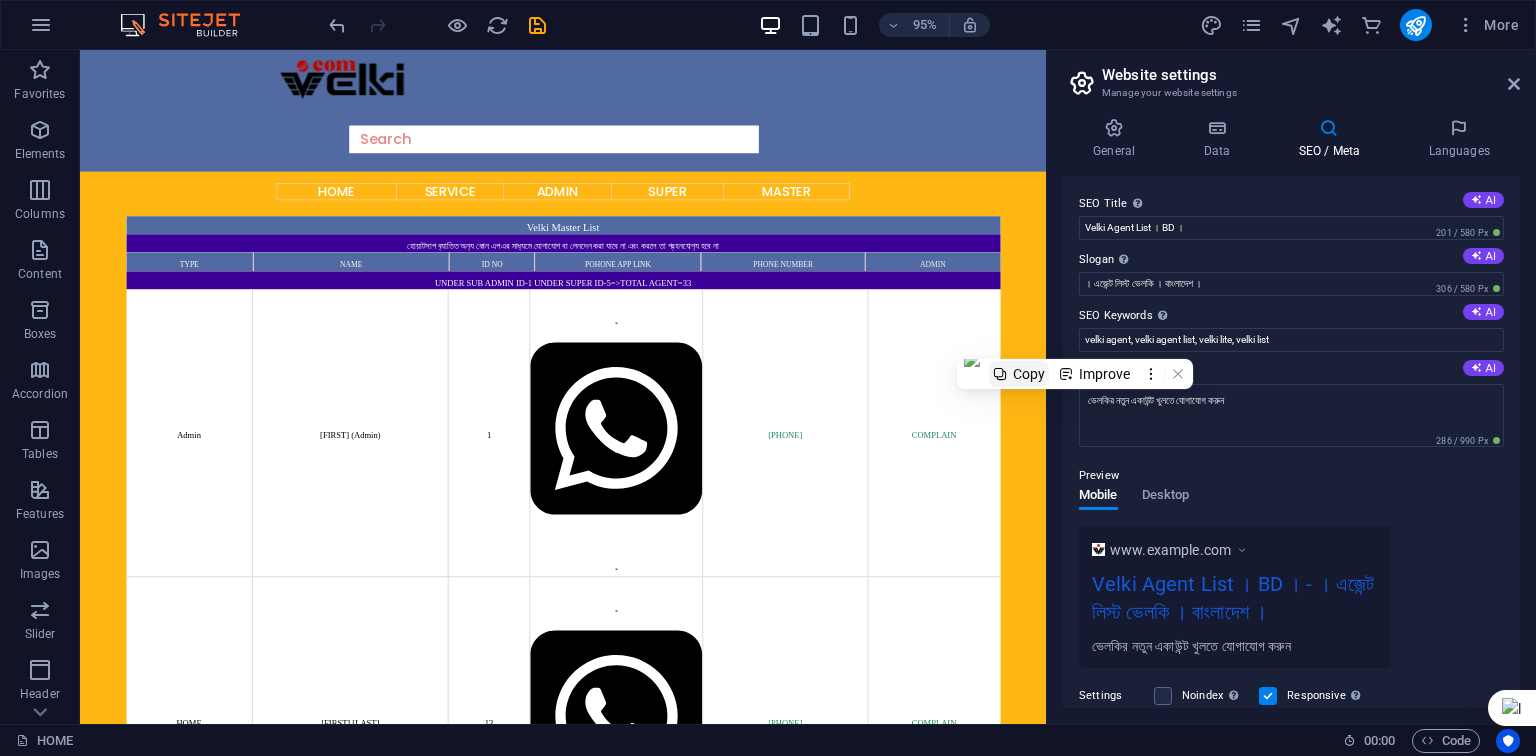 drag, startPoint x: 1024, startPoint y: 376, endPoint x: 999, endPoint y: 338, distance: 45.486263 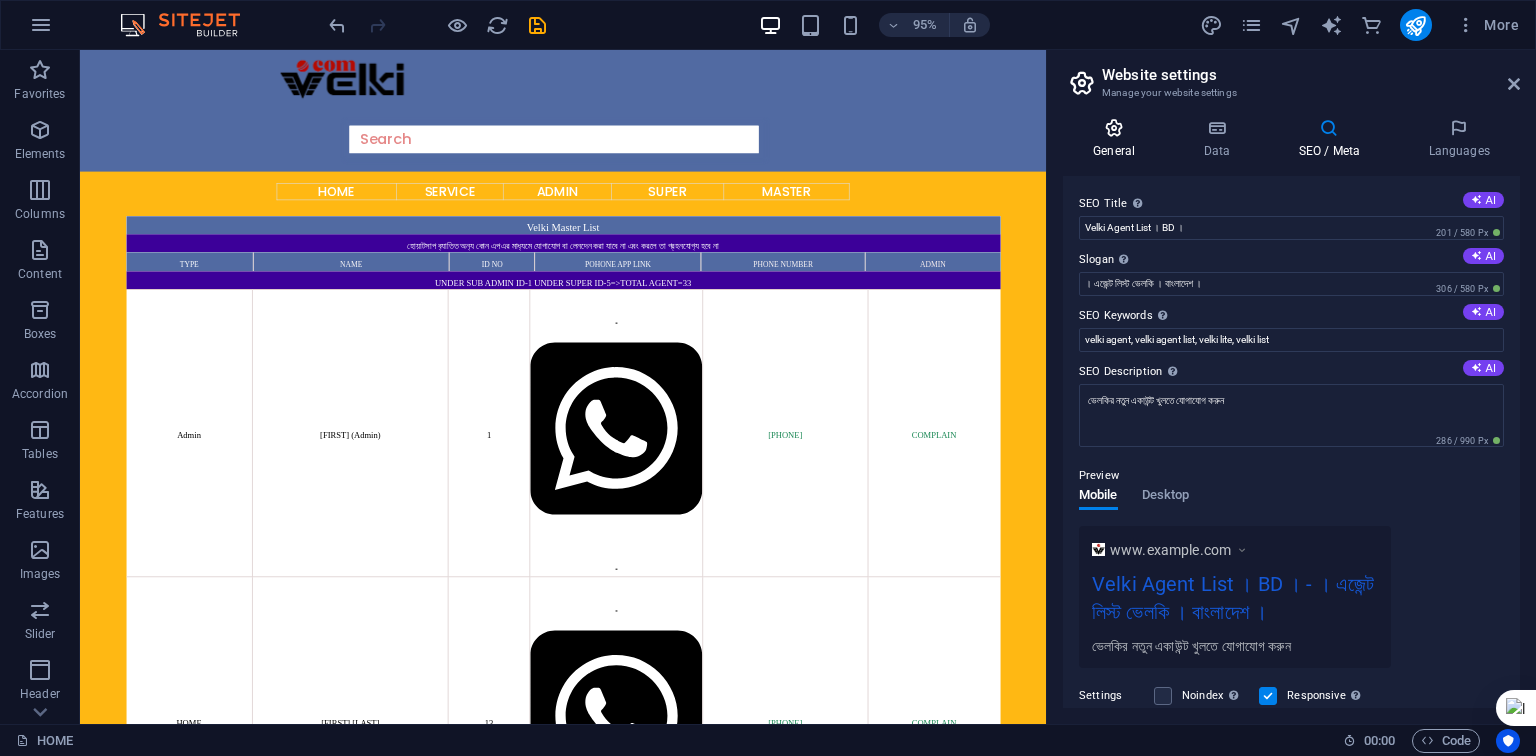 click at bounding box center [1114, 128] 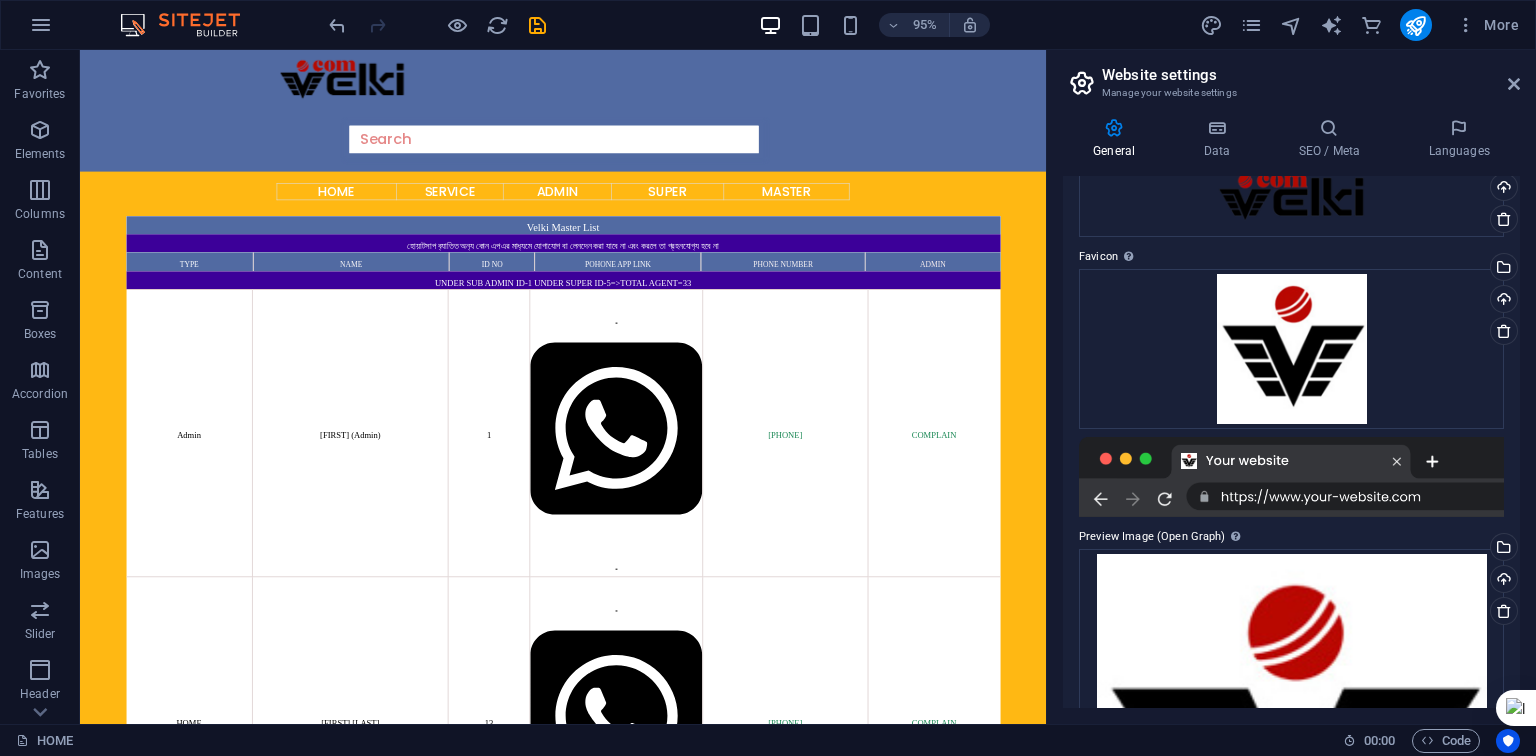 scroll, scrollTop: 0, scrollLeft: 0, axis: both 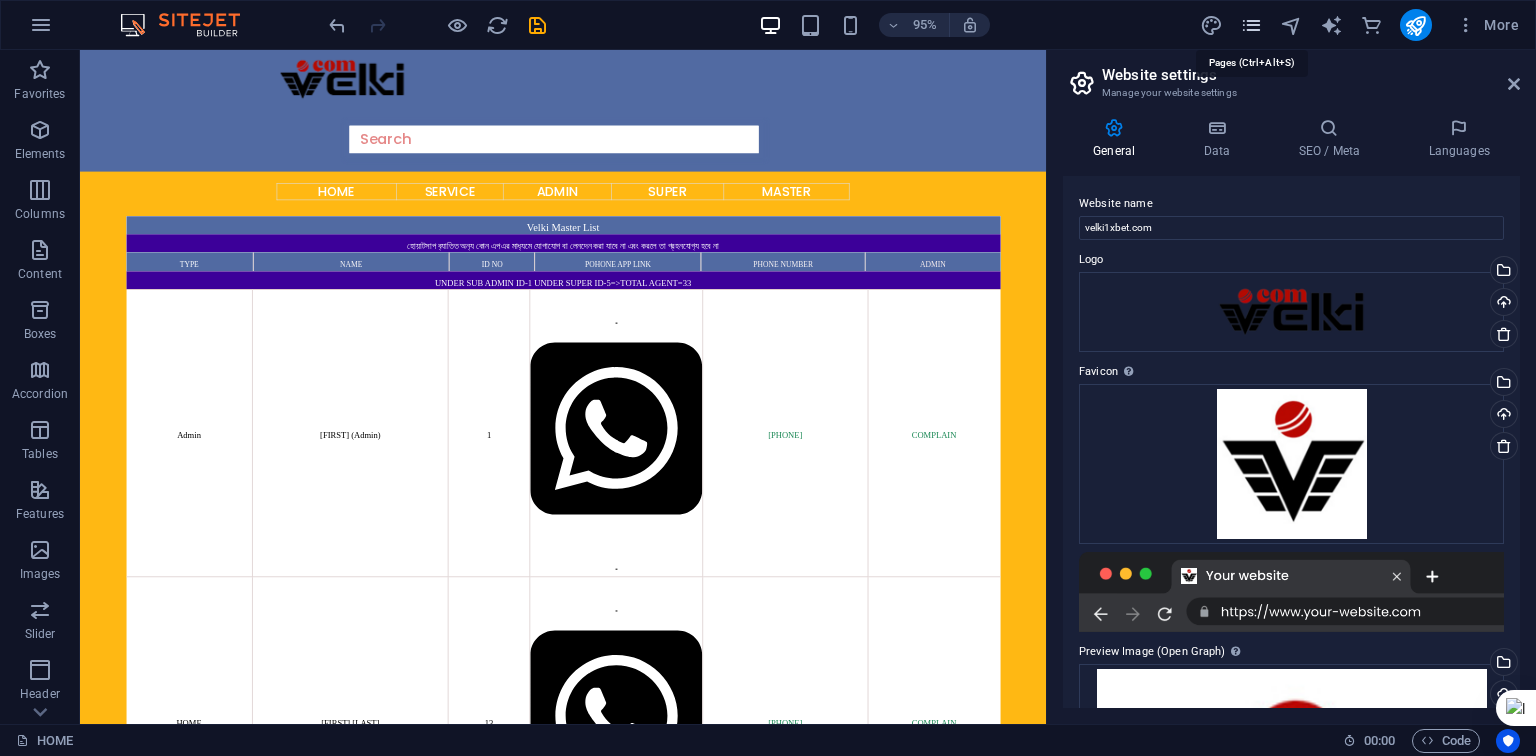 click at bounding box center (1251, 25) 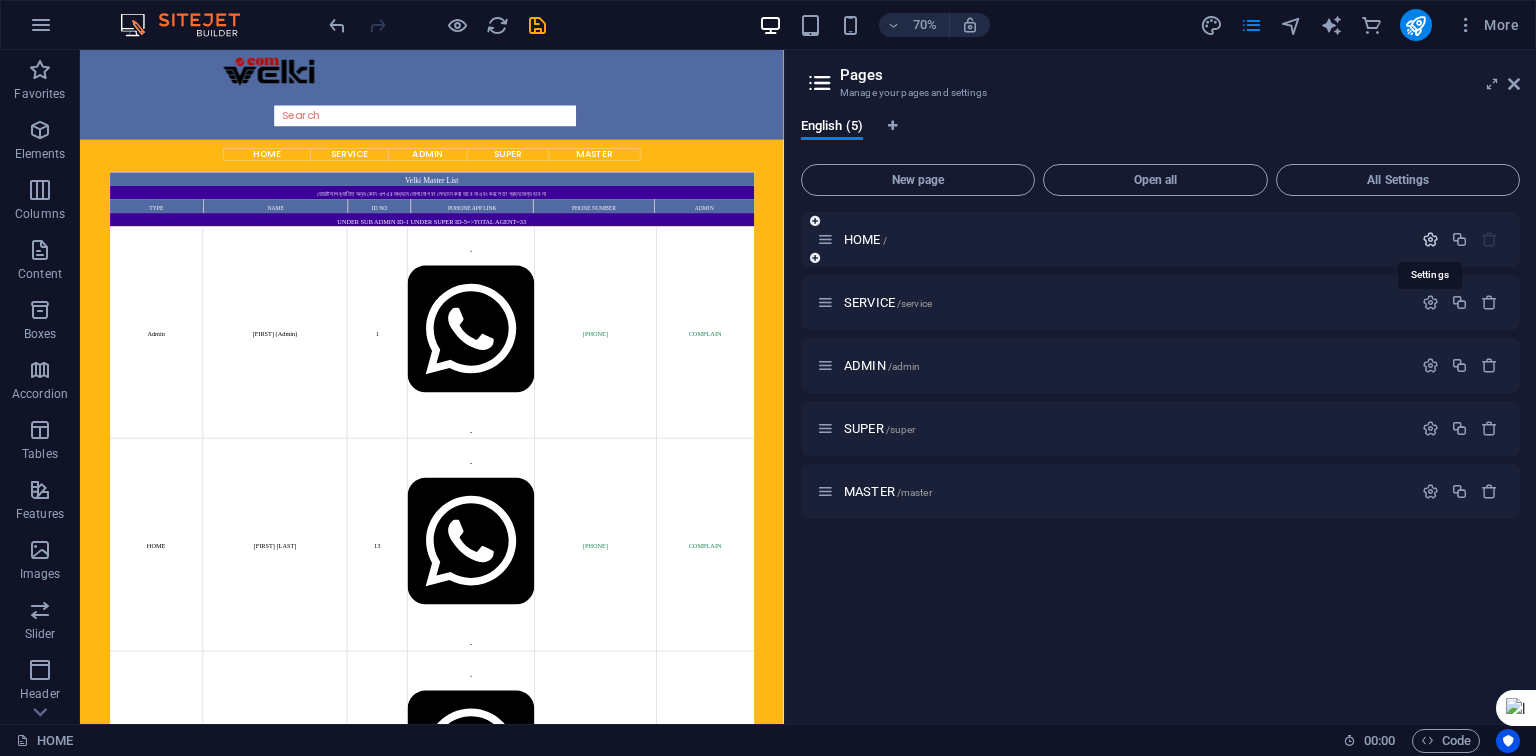 click at bounding box center [1430, 239] 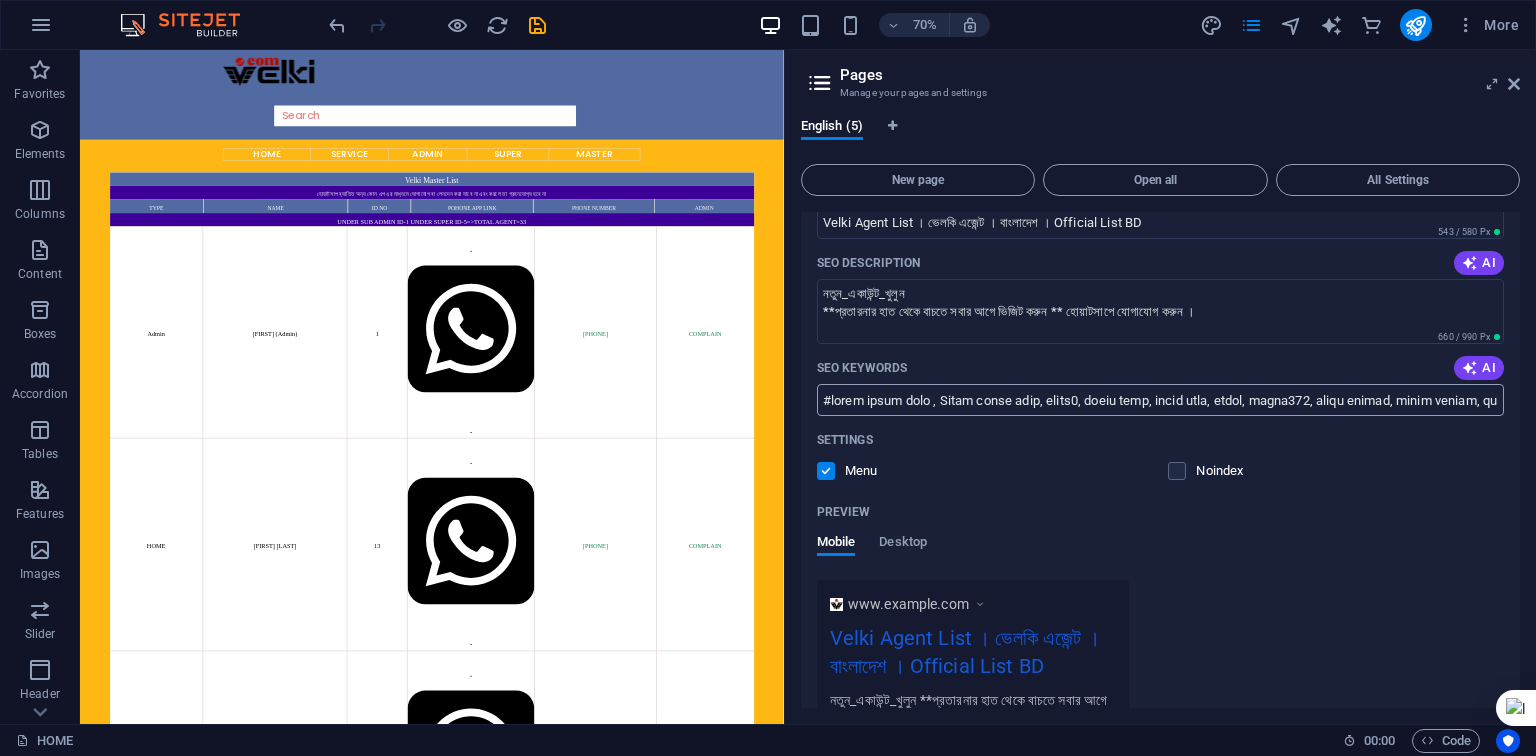 scroll, scrollTop: 240, scrollLeft: 0, axis: vertical 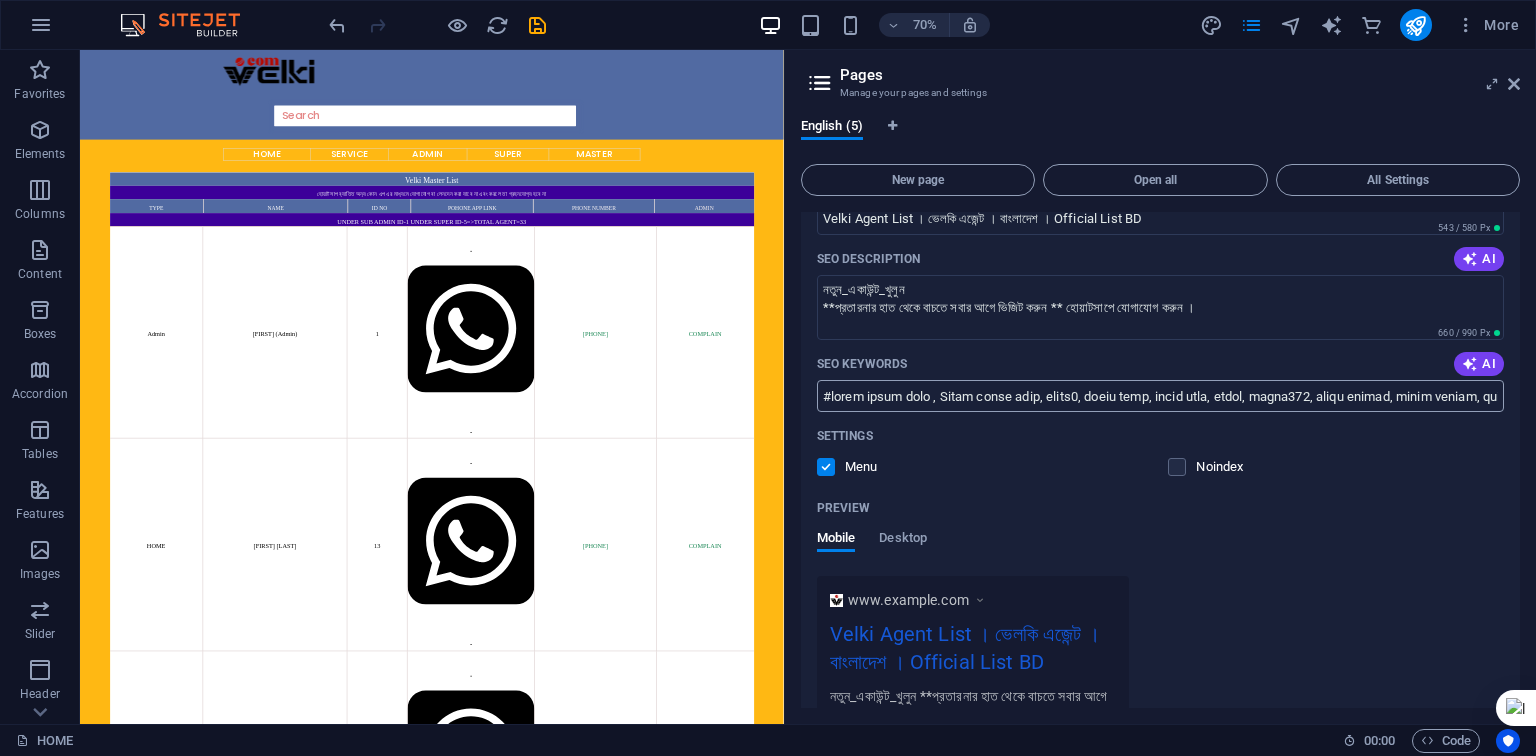 click on "SEO Keywords" at bounding box center (1160, 396) 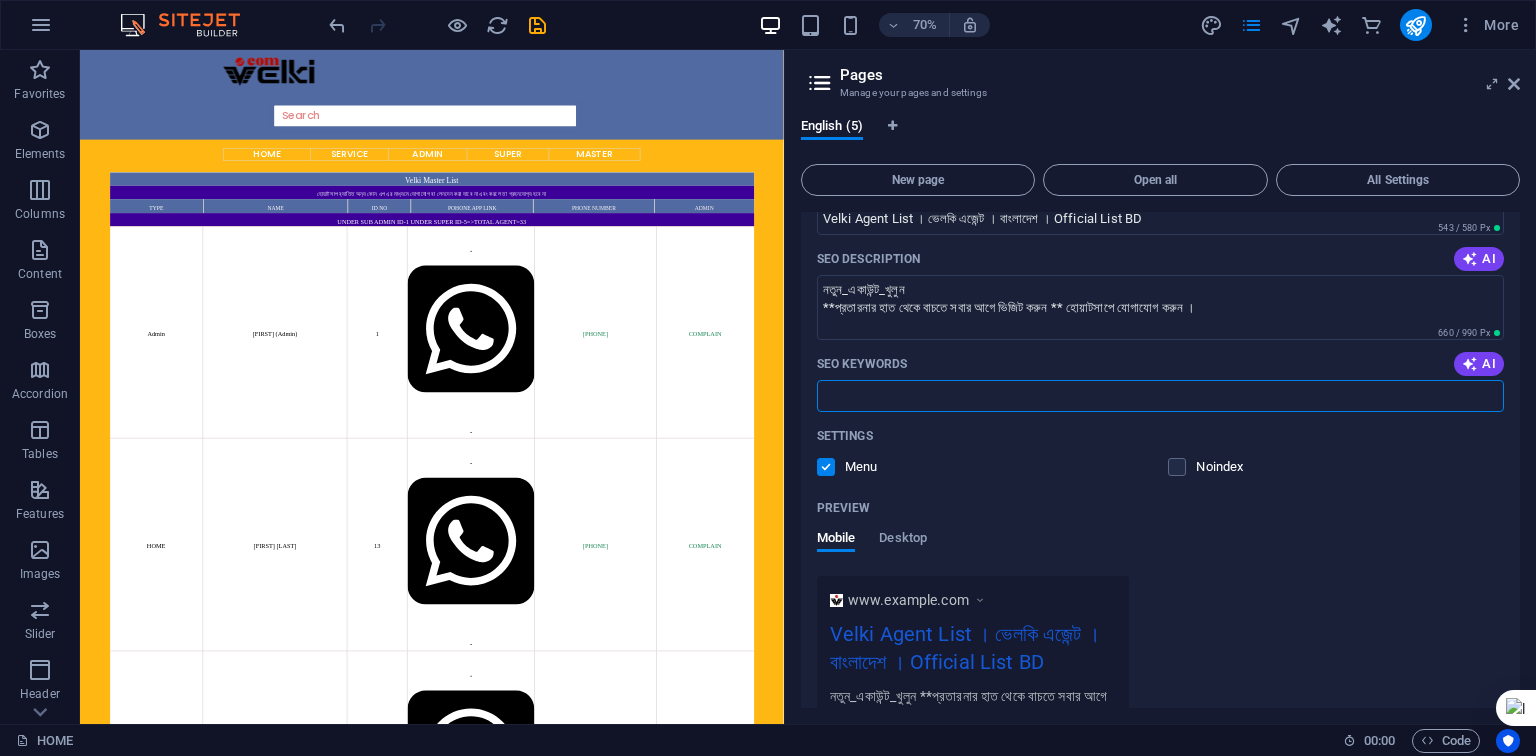 paste on "velki agent, velki agent list, velki lite, velki list" 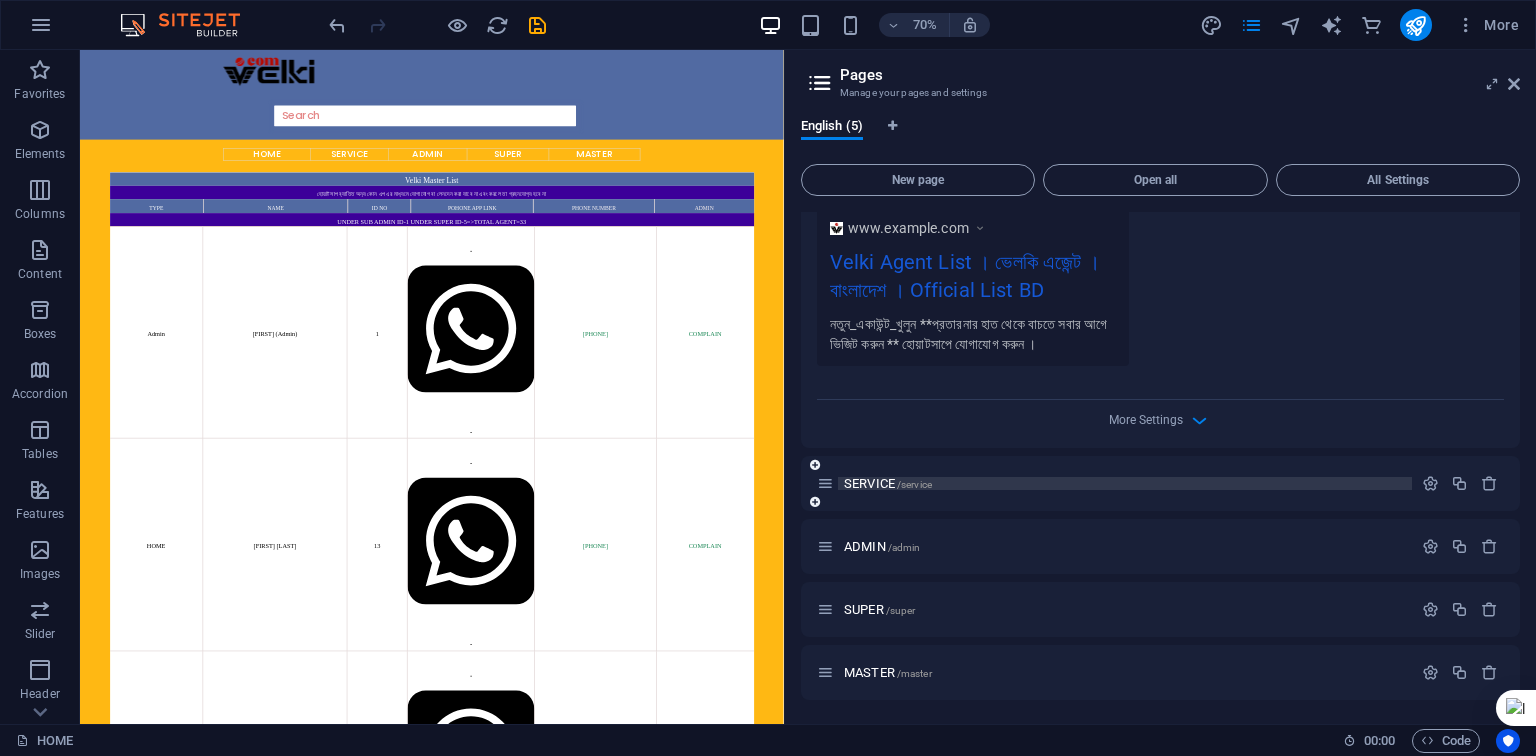 type on "velki agent, velki agent list, velki lite, velki list" 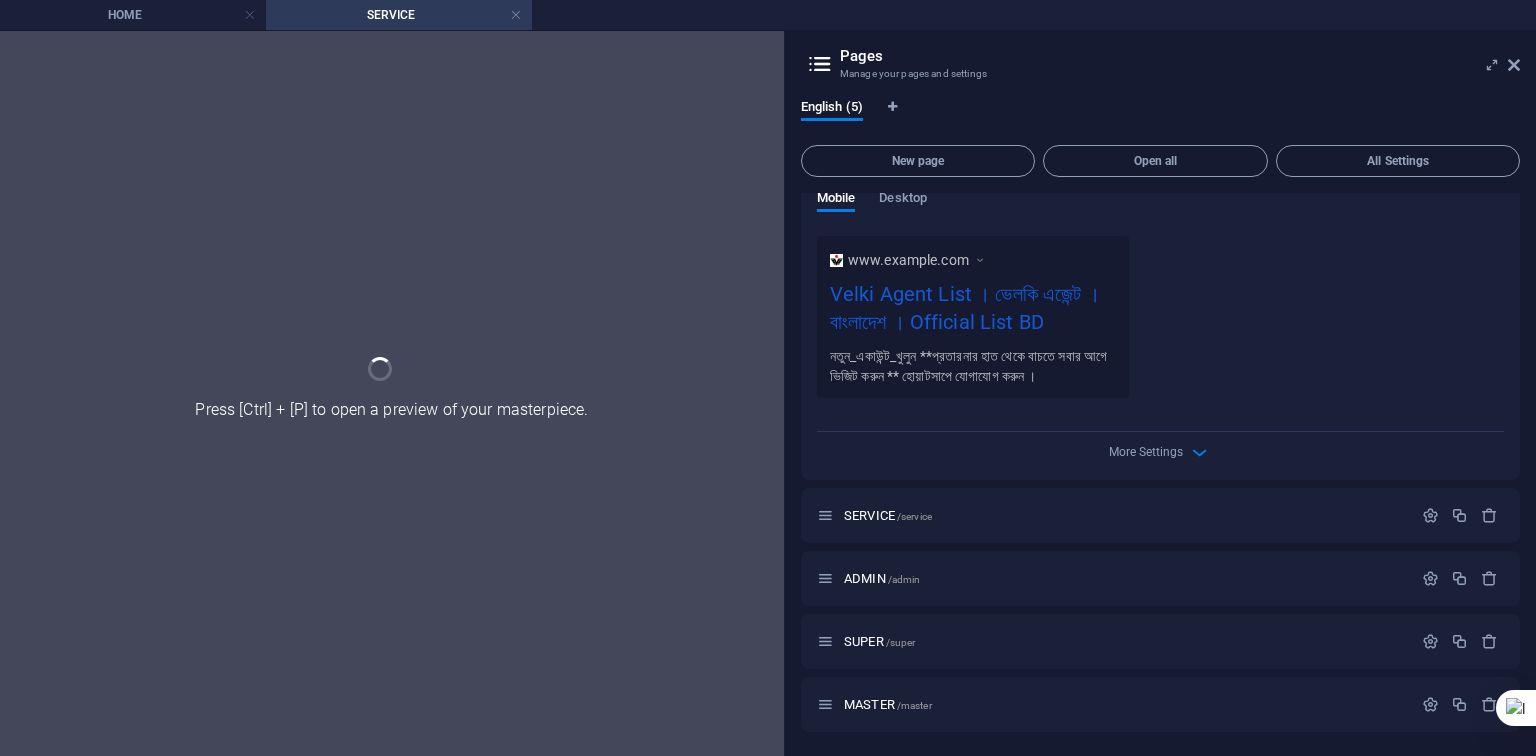 scroll, scrollTop: 608, scrollLeft: 0, axis: vertical 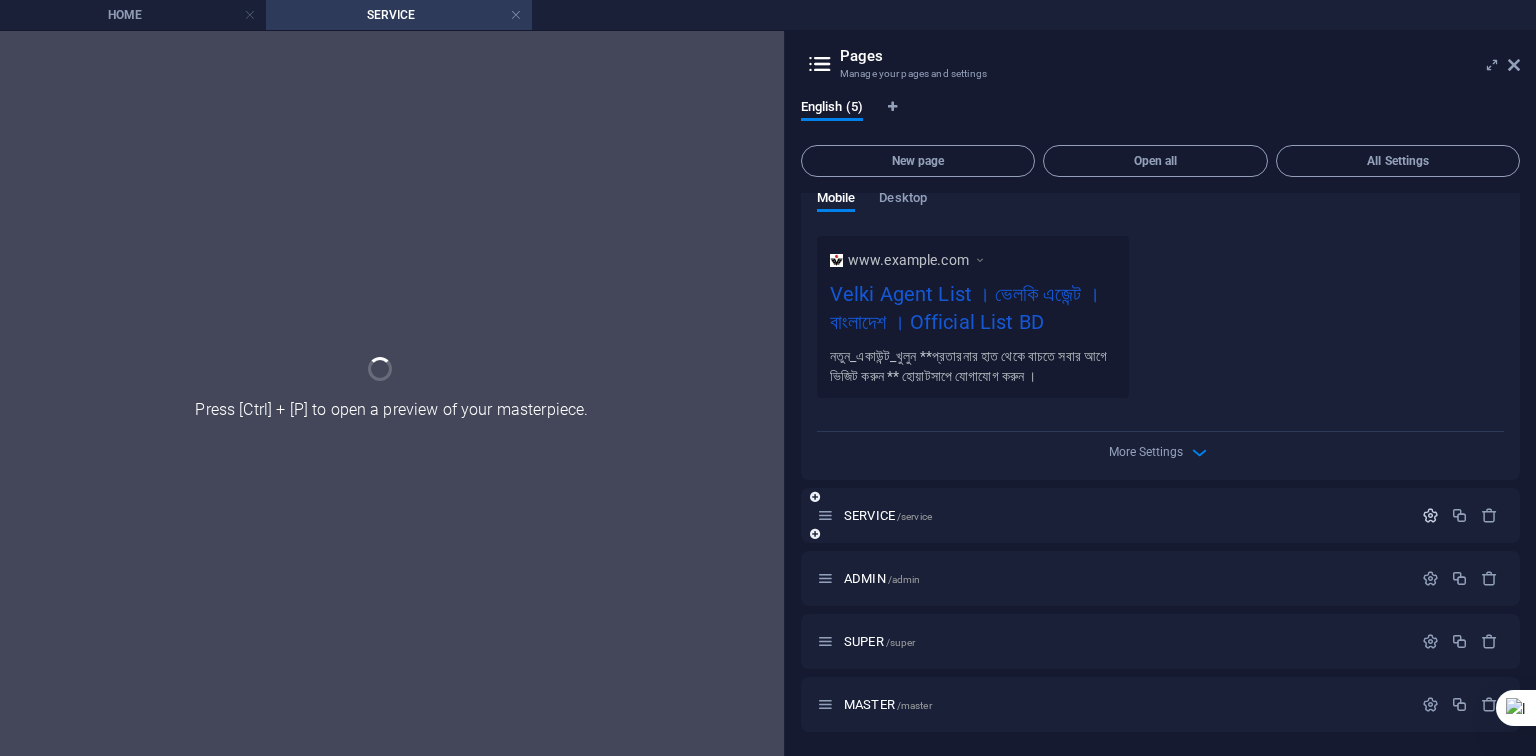 click at bounding box center (1430, 515) 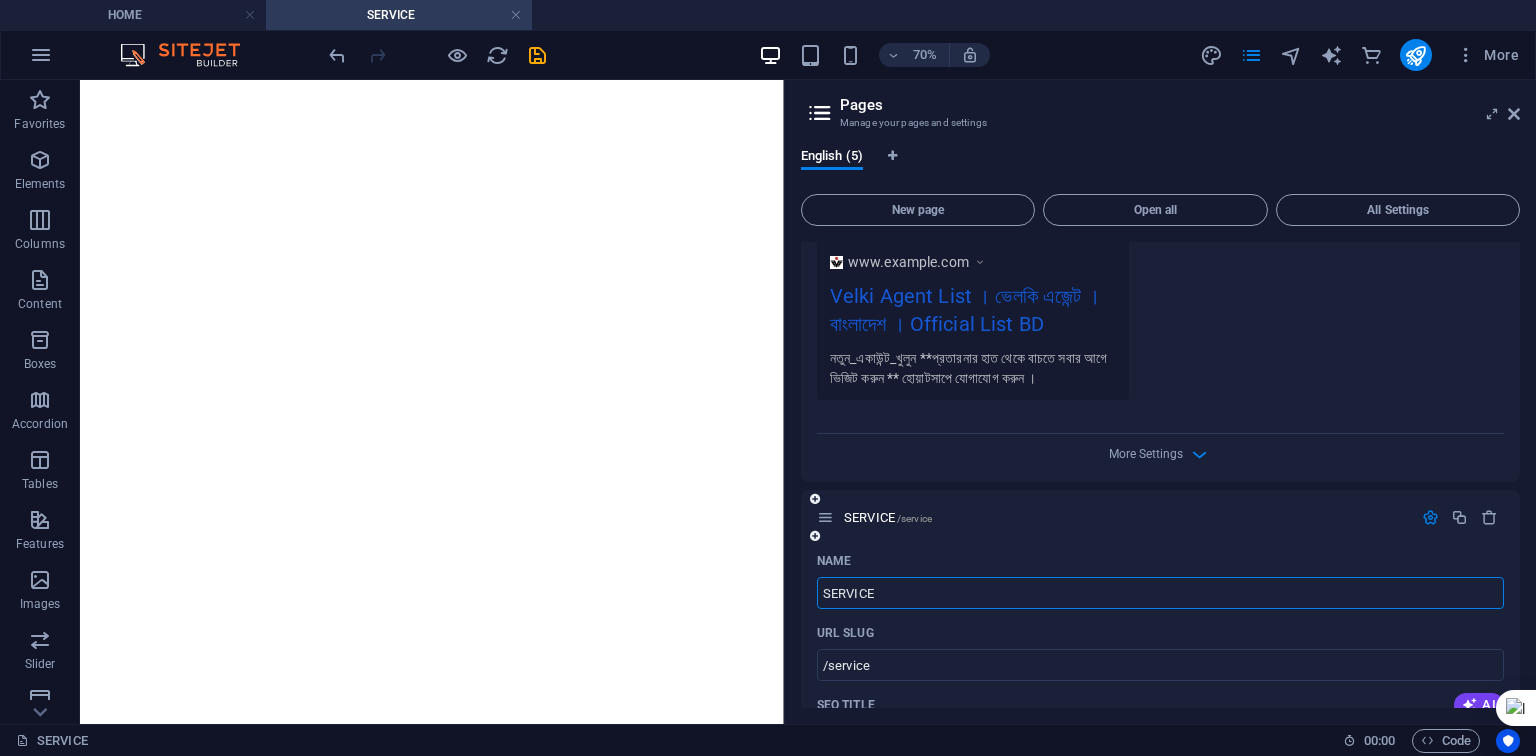 scroll, scrollTop: 928, scrollLeft: 0, axis: vertical 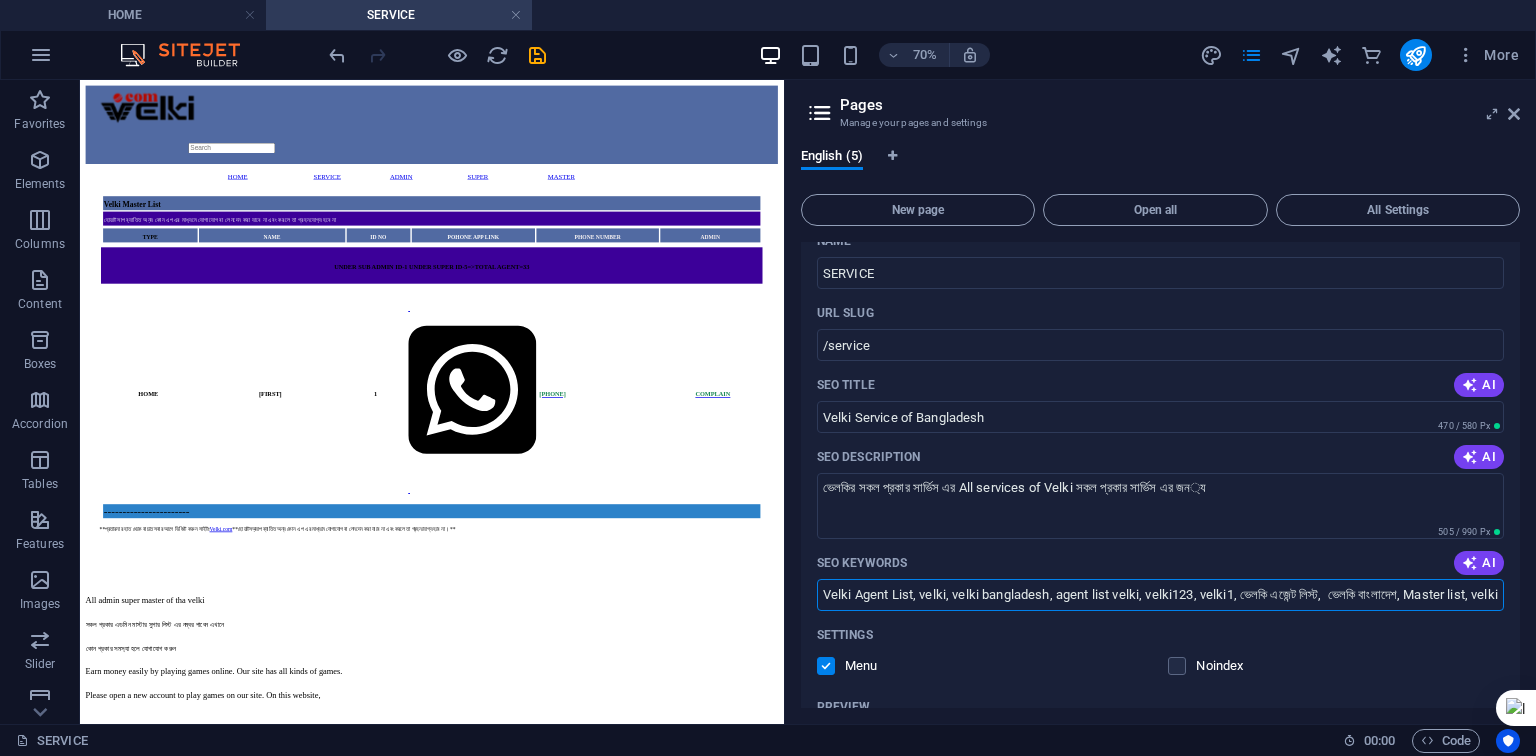 drag, startPoint x: 909, startPoint y: 647, endPoint x: 905, endPoint y: 637, distance: 10.770329 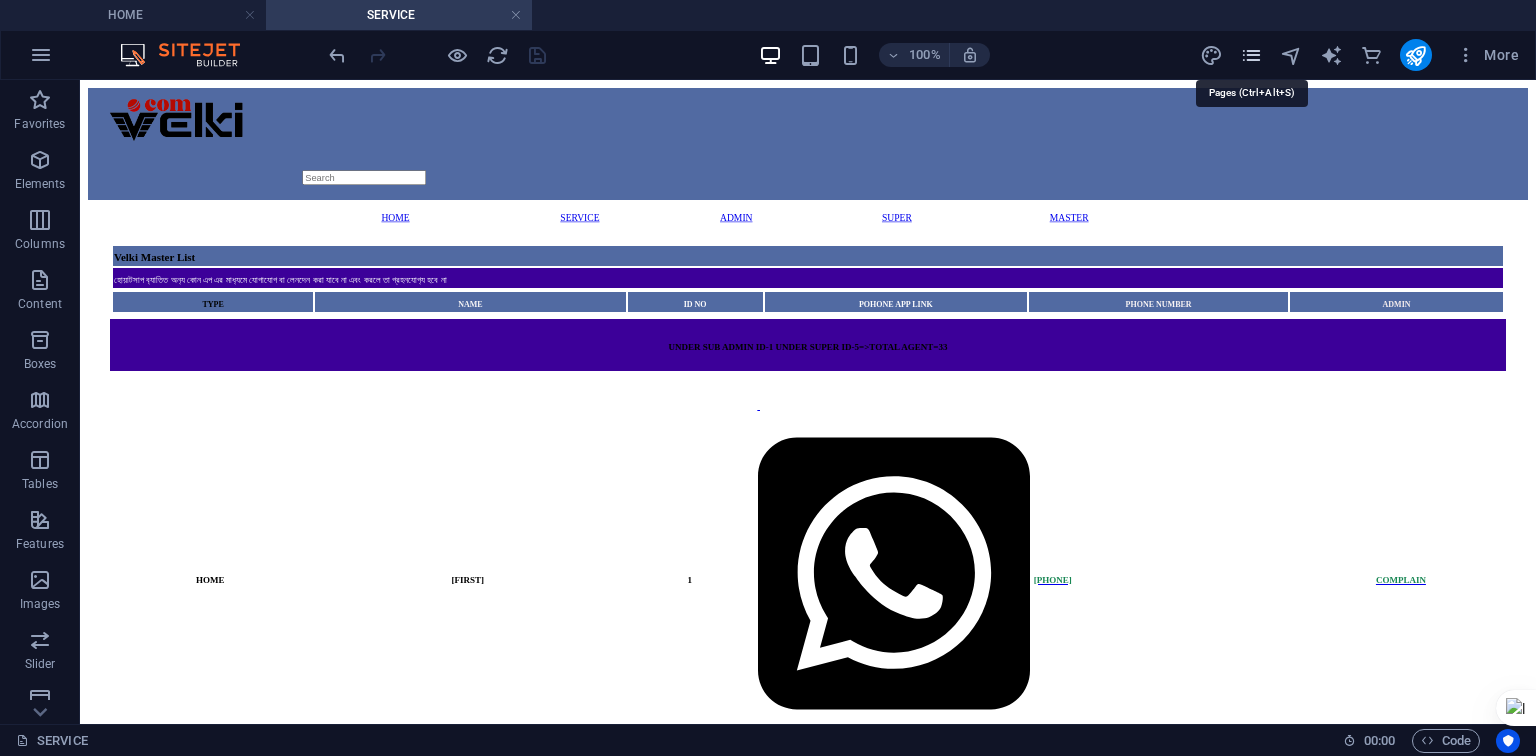 click at bounding box center [1251, 55] 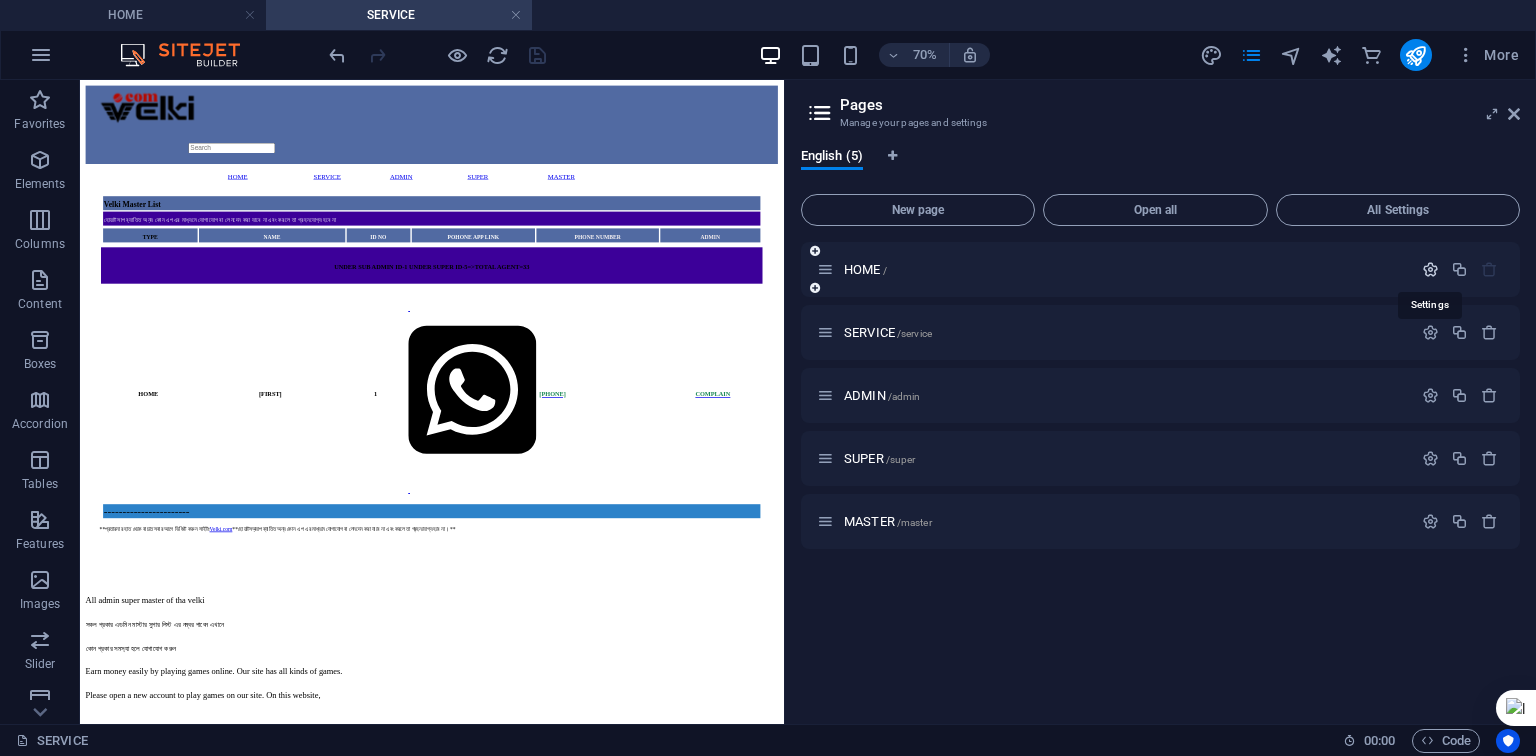 click at bounding box center (1430, 269) 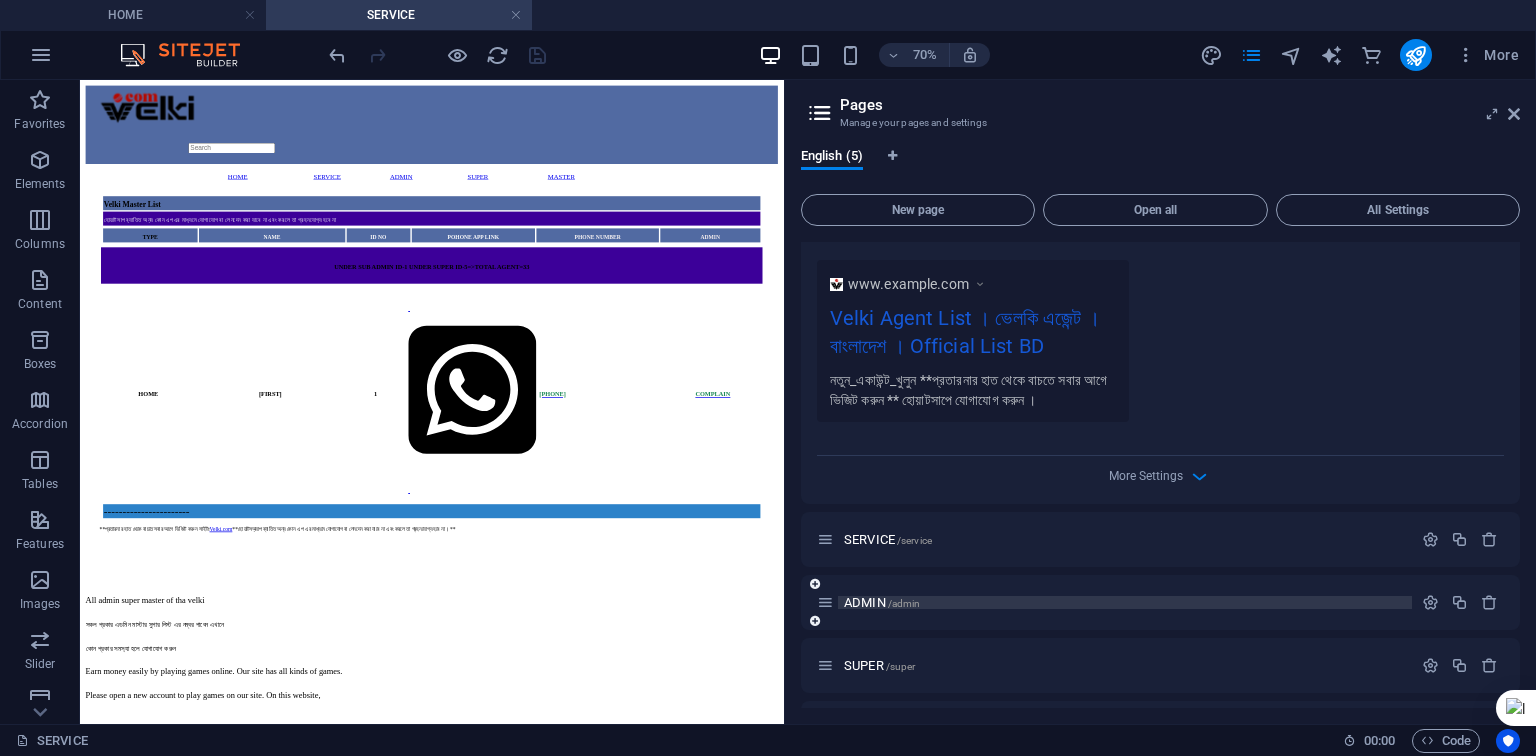 scroll, scrollTop: 689, scrollLeft: 0, axis: vertical 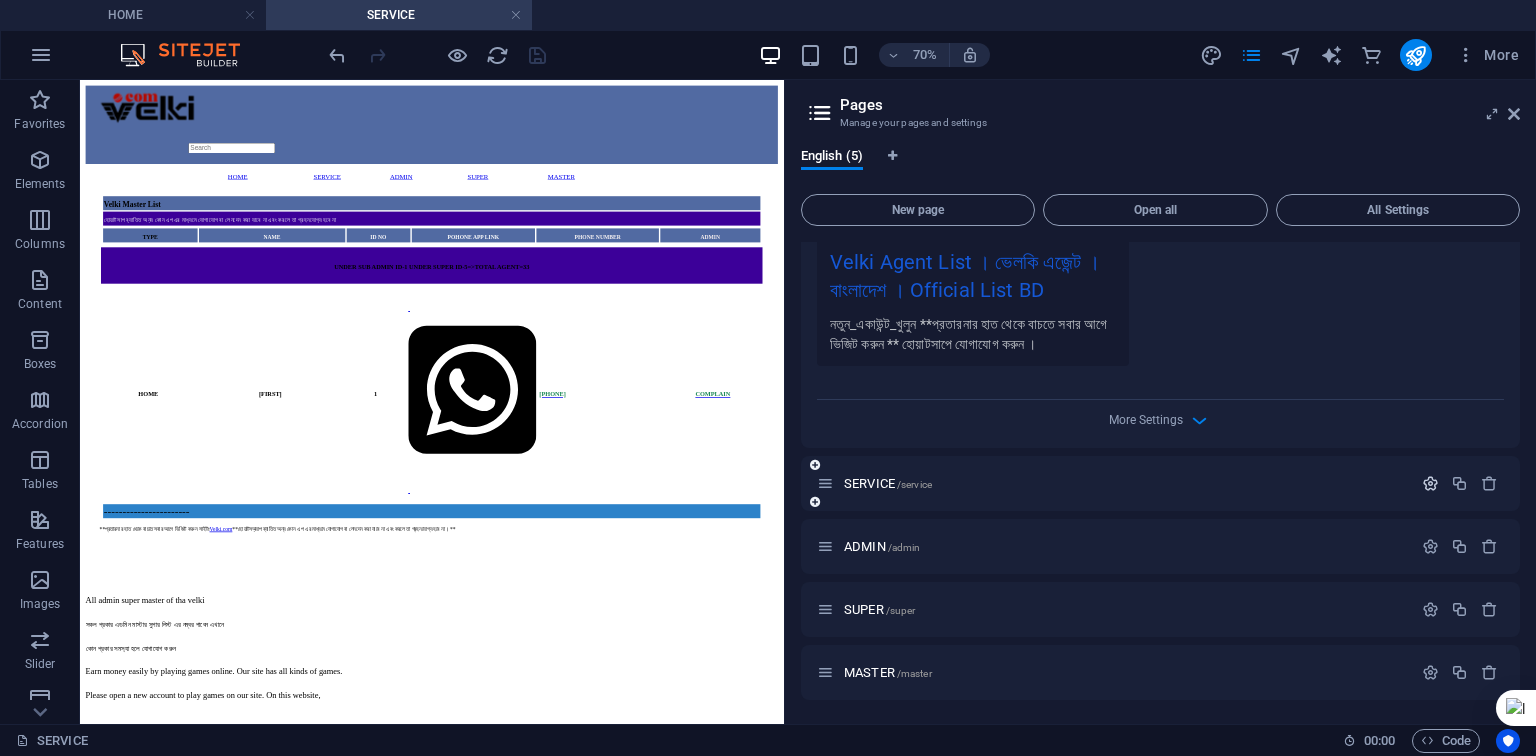 click at bounding box center (1430, 483) 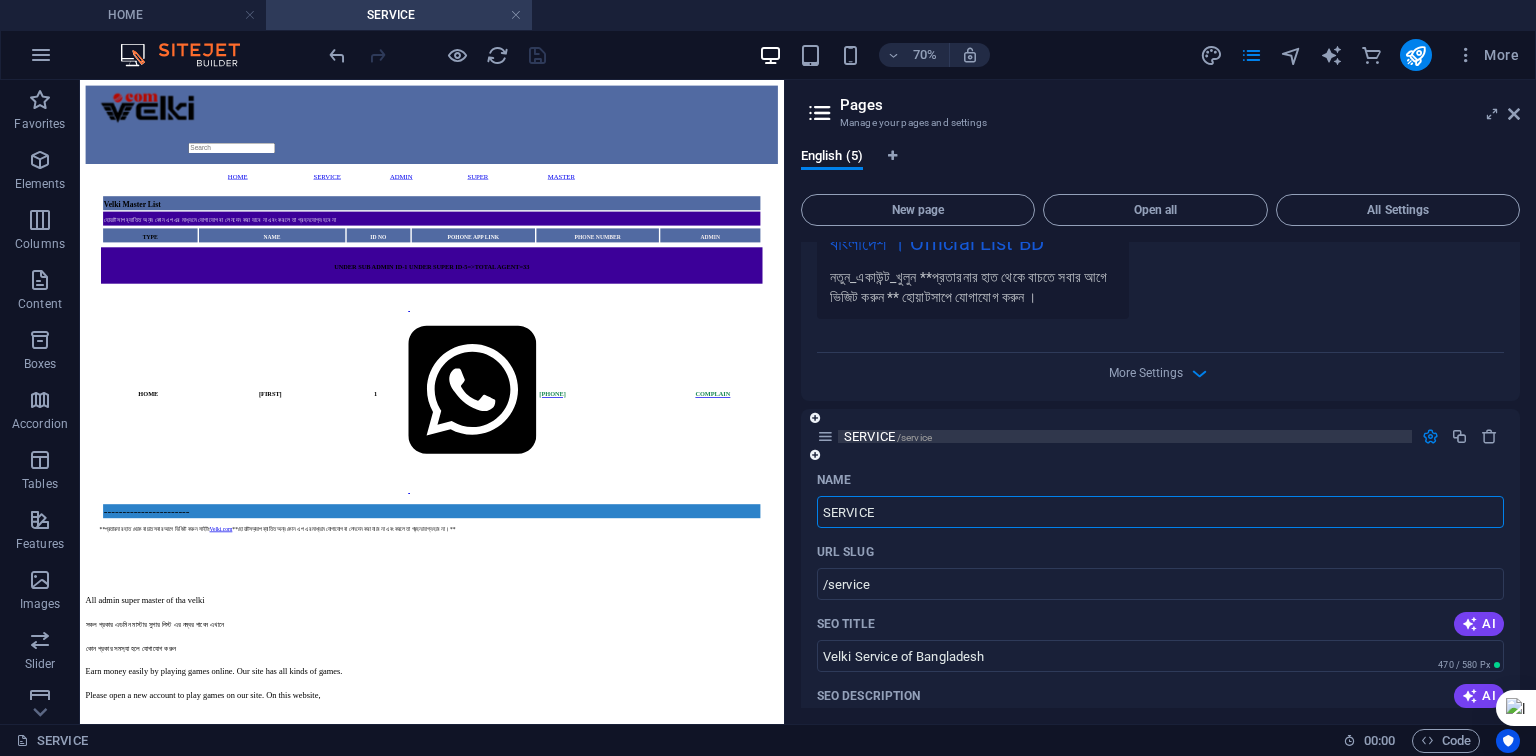 scroll, scrollTop: 1009, scrollLeft: 0, axis: vertical 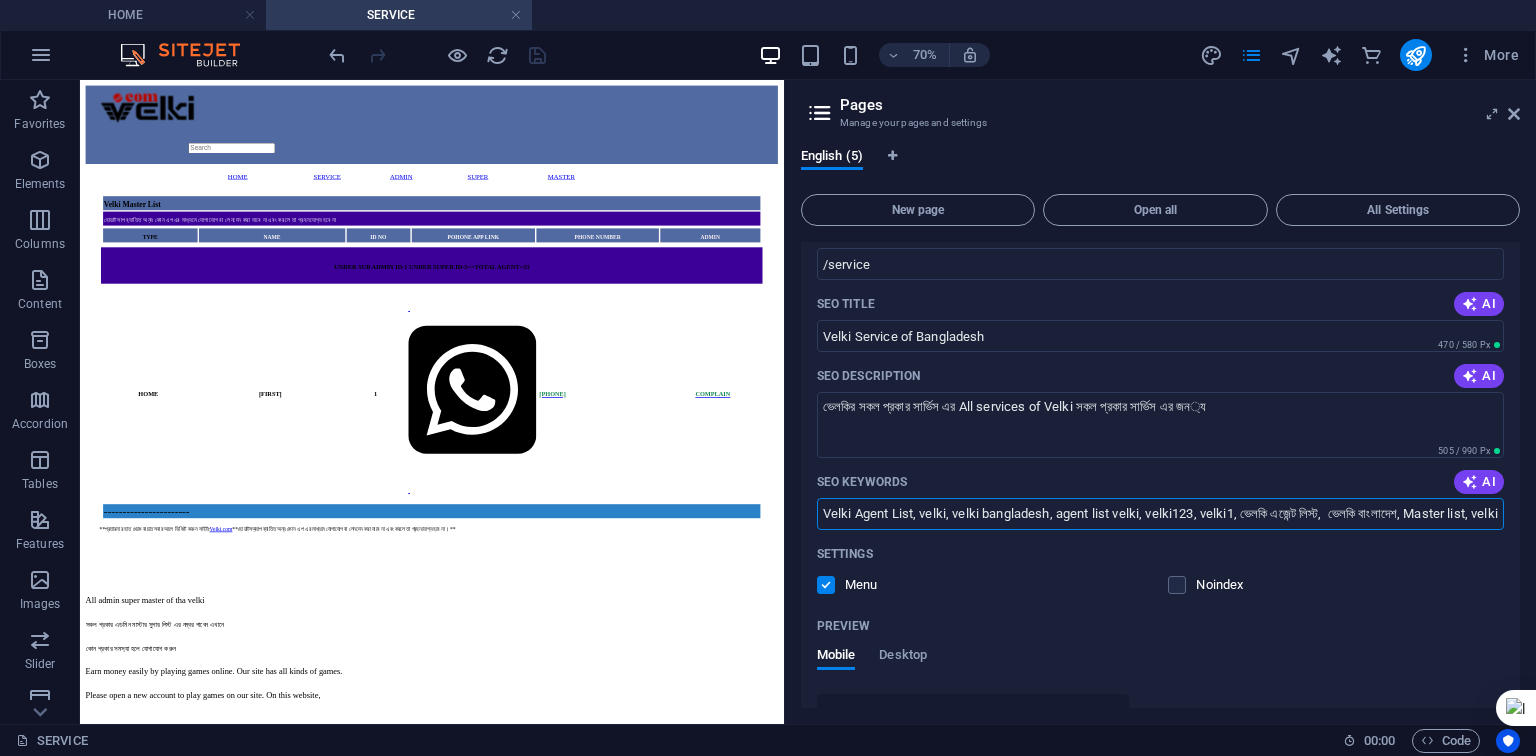 click on "Velki Agent List, velki, velki bangladesh, agent list velki, velki123, velki1, ভেলকি এজেন্ট লিস্ট,  ভেলকি বাংলাদেশ, Master list, velki master list," at bounding box center [1160, 514] 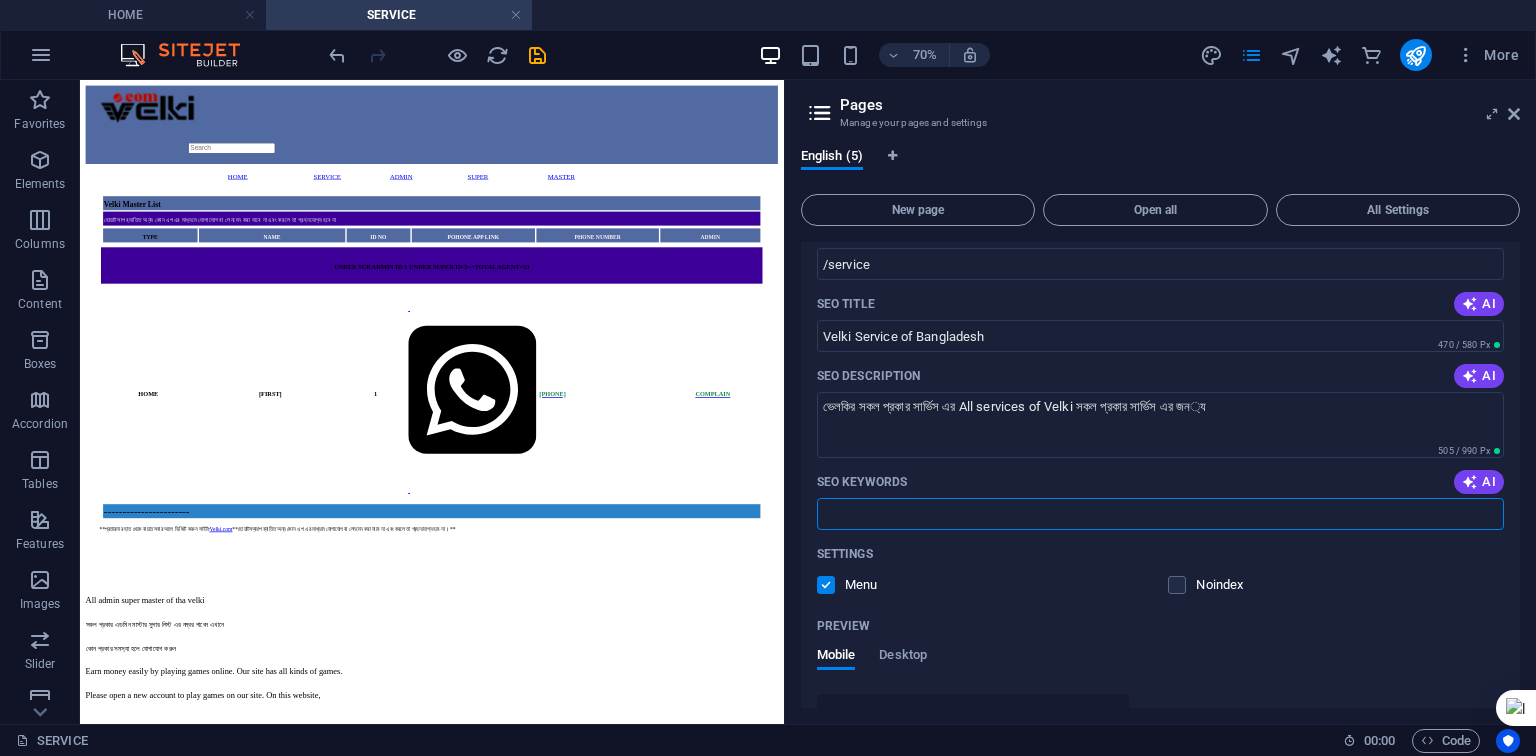 paste on "velki agent, velki agent list, velki lite, velki list" 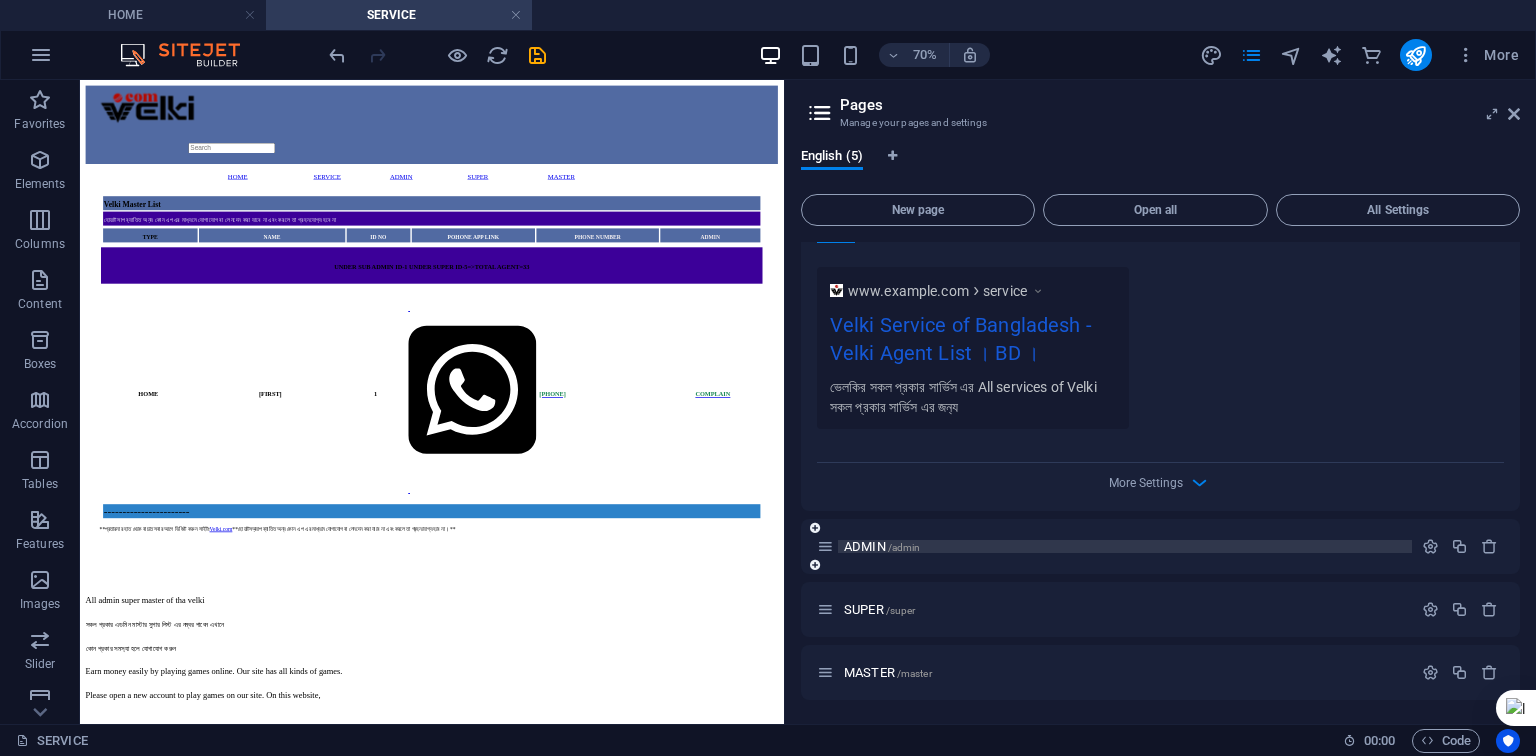 scroll, scrollTop: 1482, scrollLeft: 0, axis: vertical 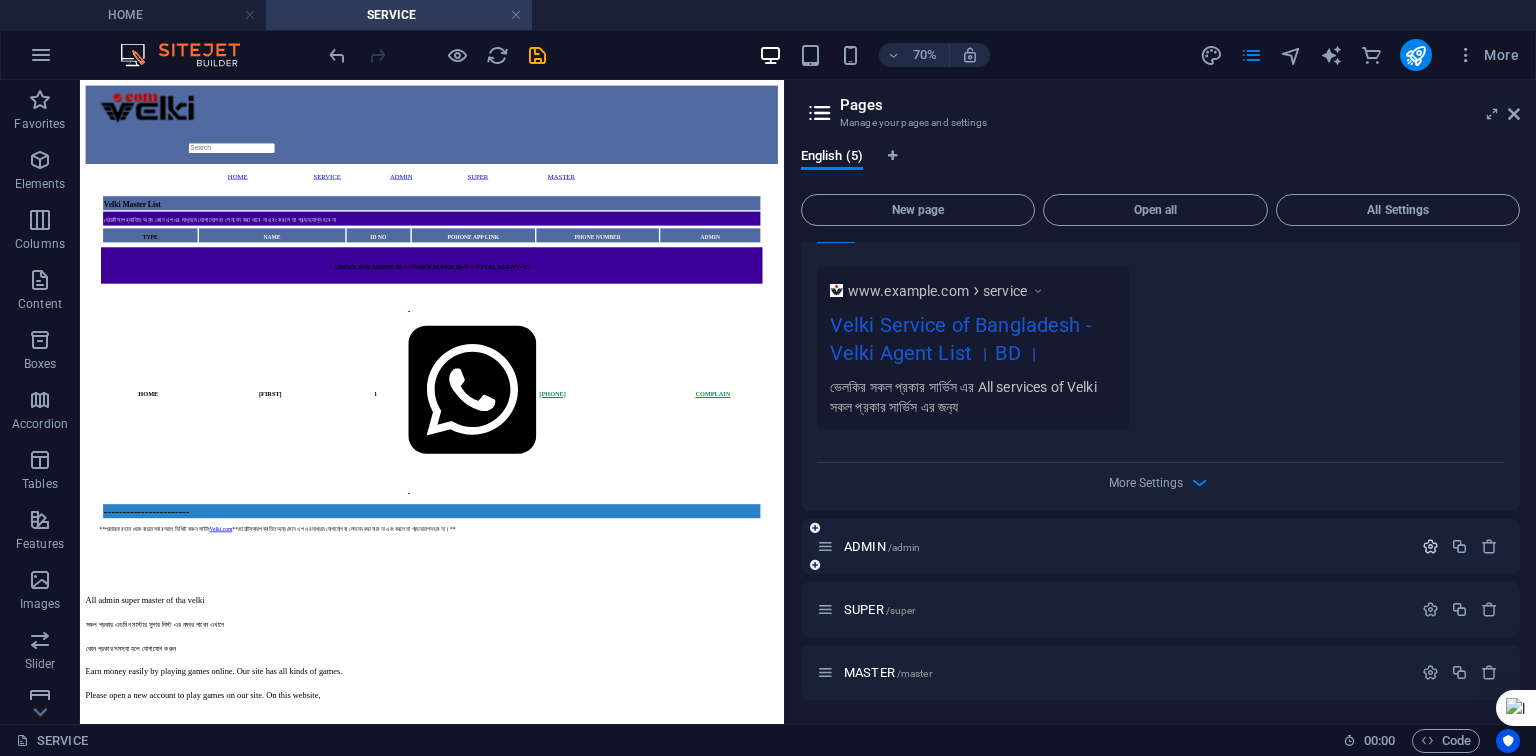 type on "velki agent, velki agent list, velki lite, velki list" 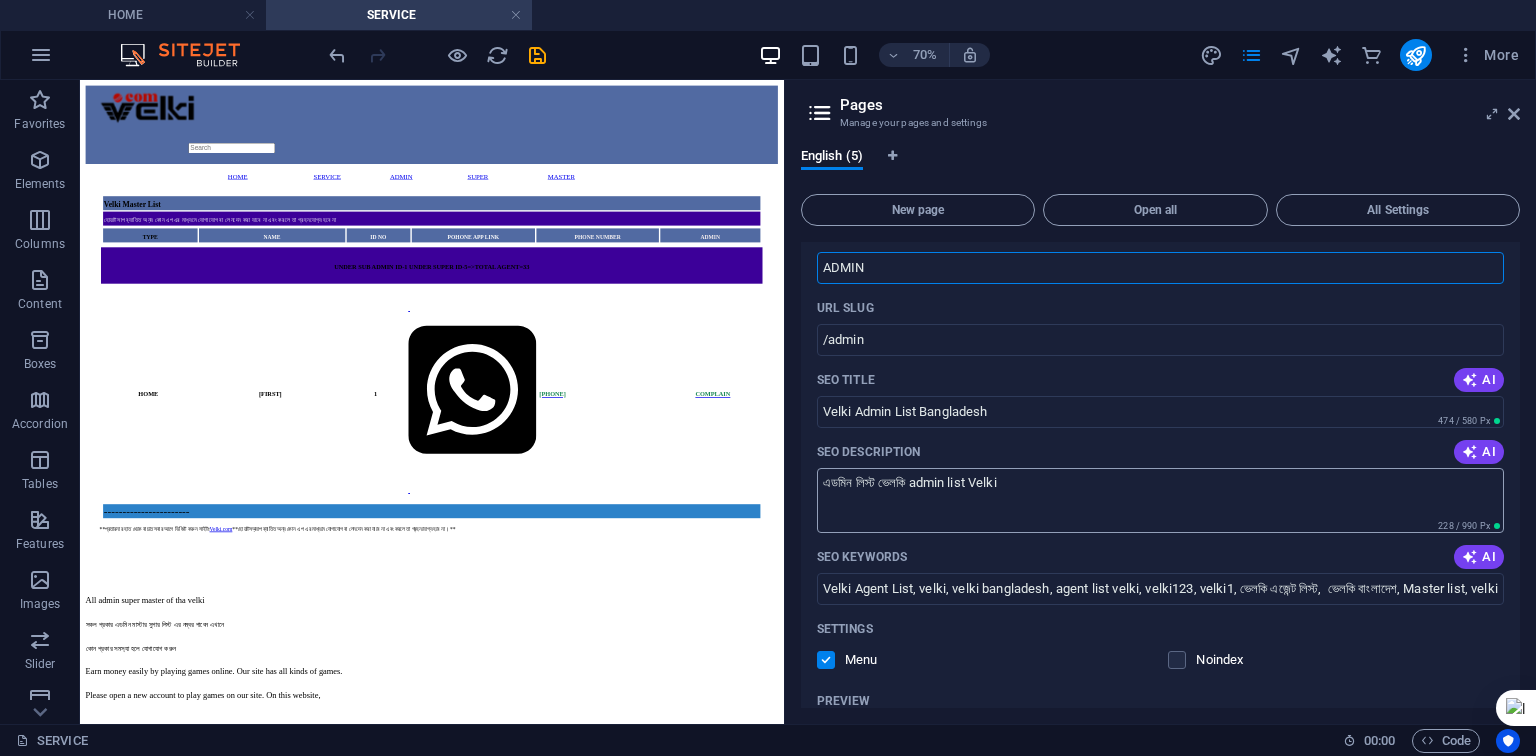 scroll, scrollTop: 1802, scrollLeft: 0, axis: vertical 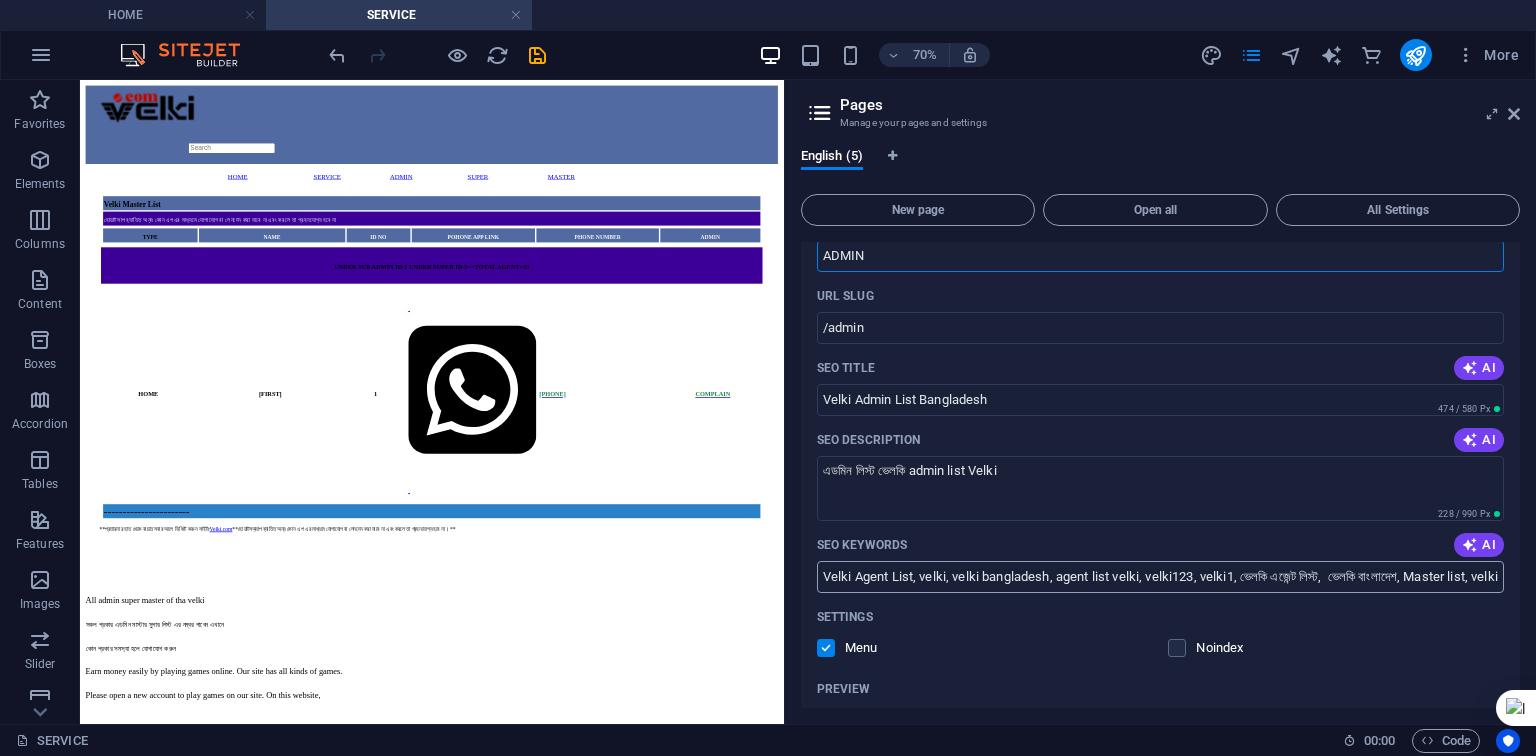 click on "Velki Agent List, velki, velki bangladesh, agent list velki, velki123, velki1, ভেলকি এজেন্ট লিস্ট,  ভেলকি বাংলাদেশ, Master list, velki master list," at bounding box center (1160, 577) 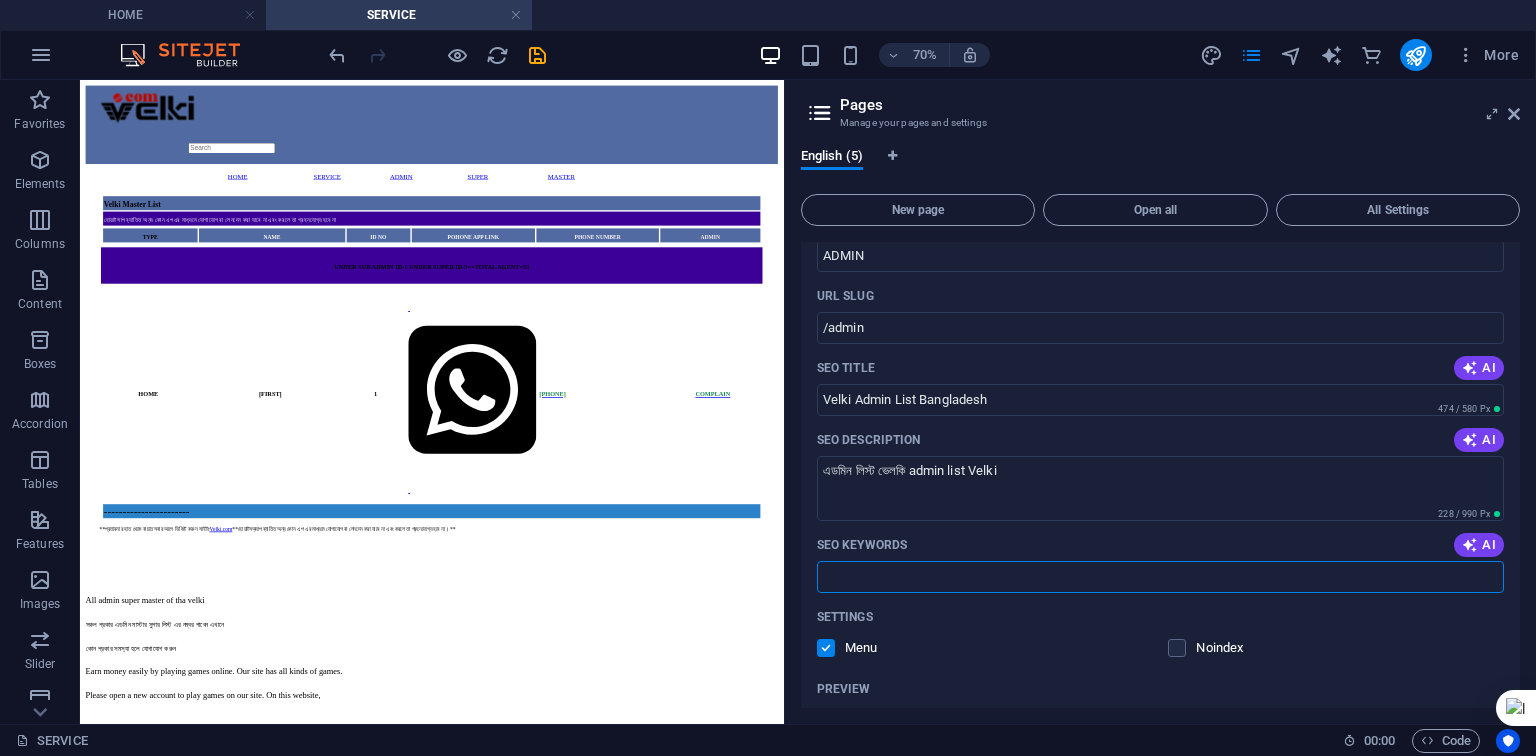 paste on "velki agent, velki agent list, velki lite, velki list" 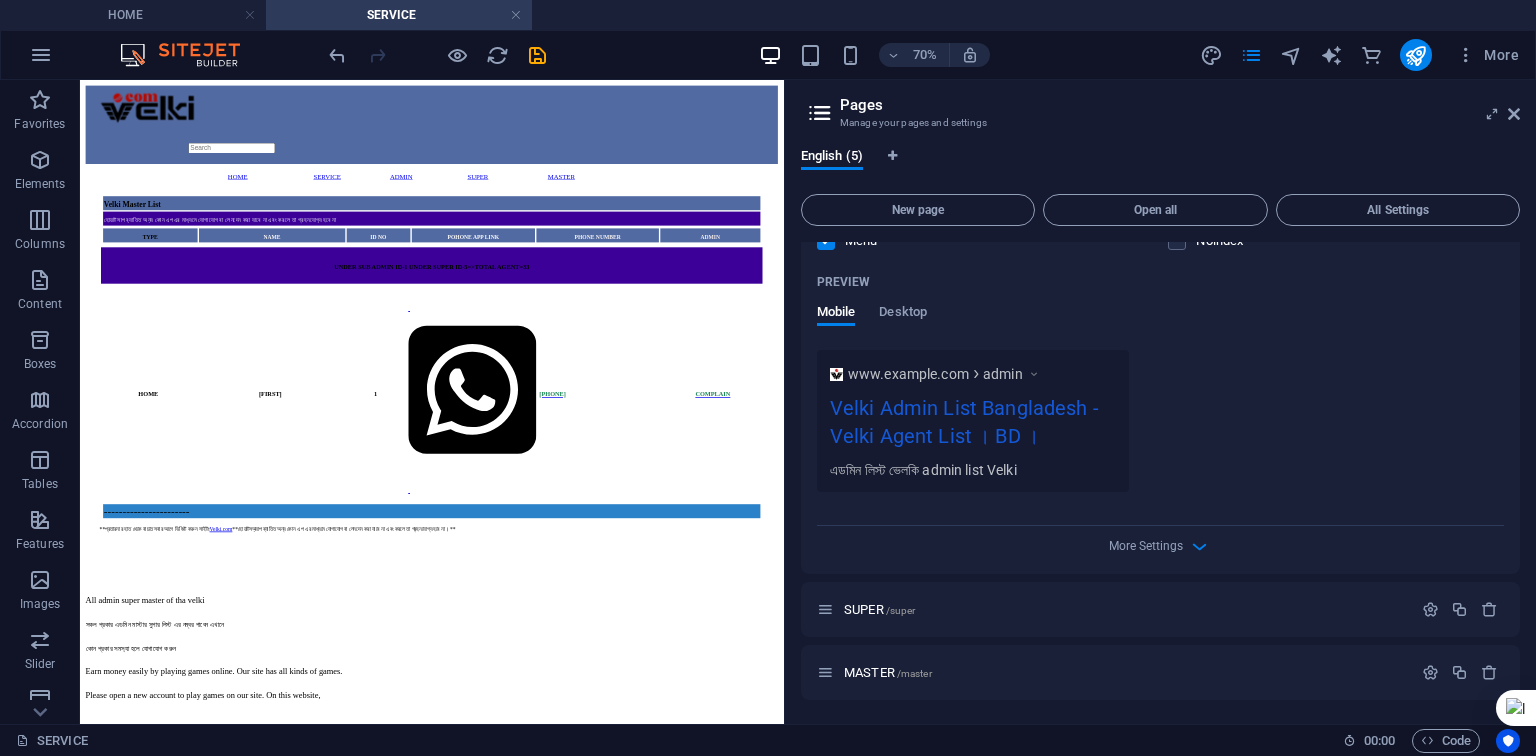scroll, scrollTop: 2256, scrollLeft: 0, axis: vertical 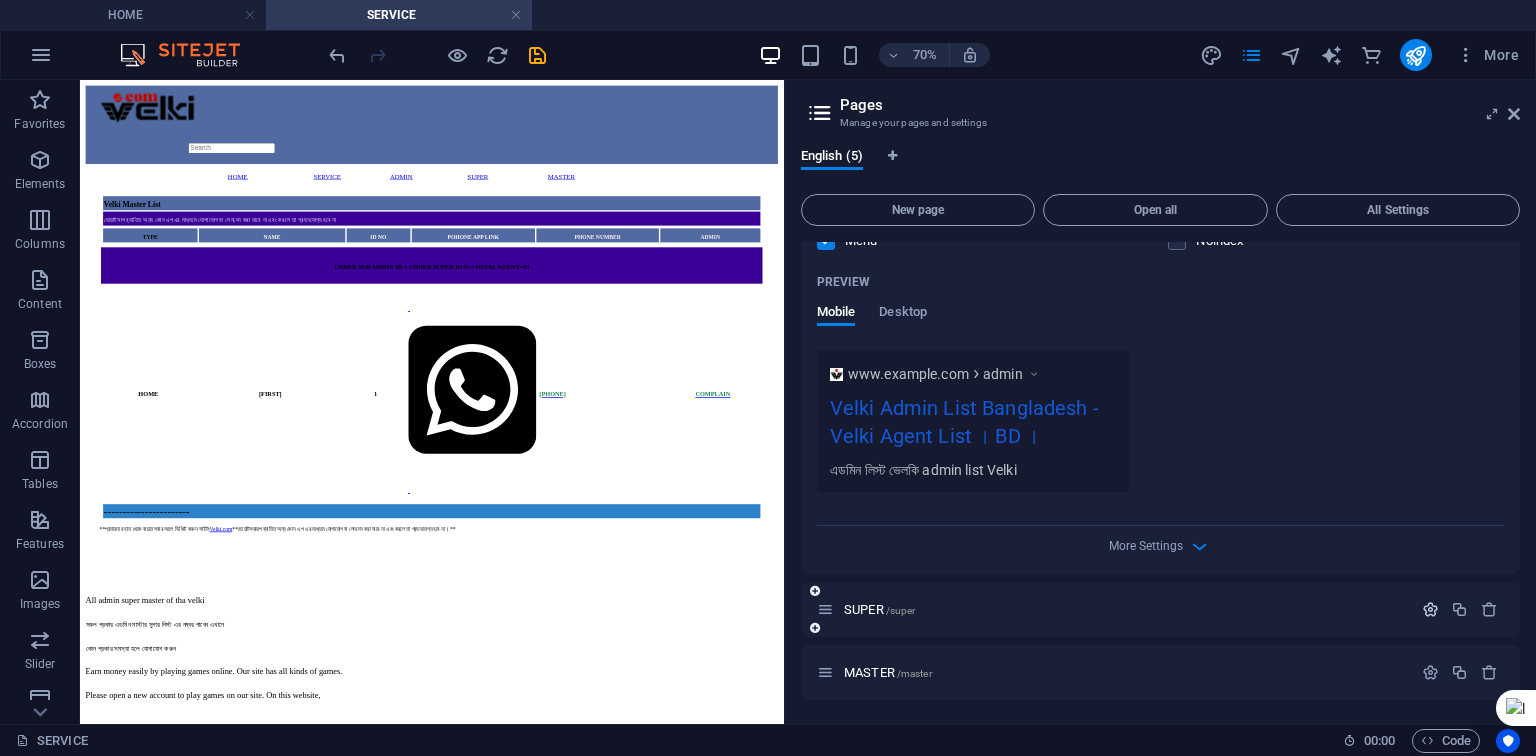 type on "velki agent, velki agent list, velki lite, velki list" 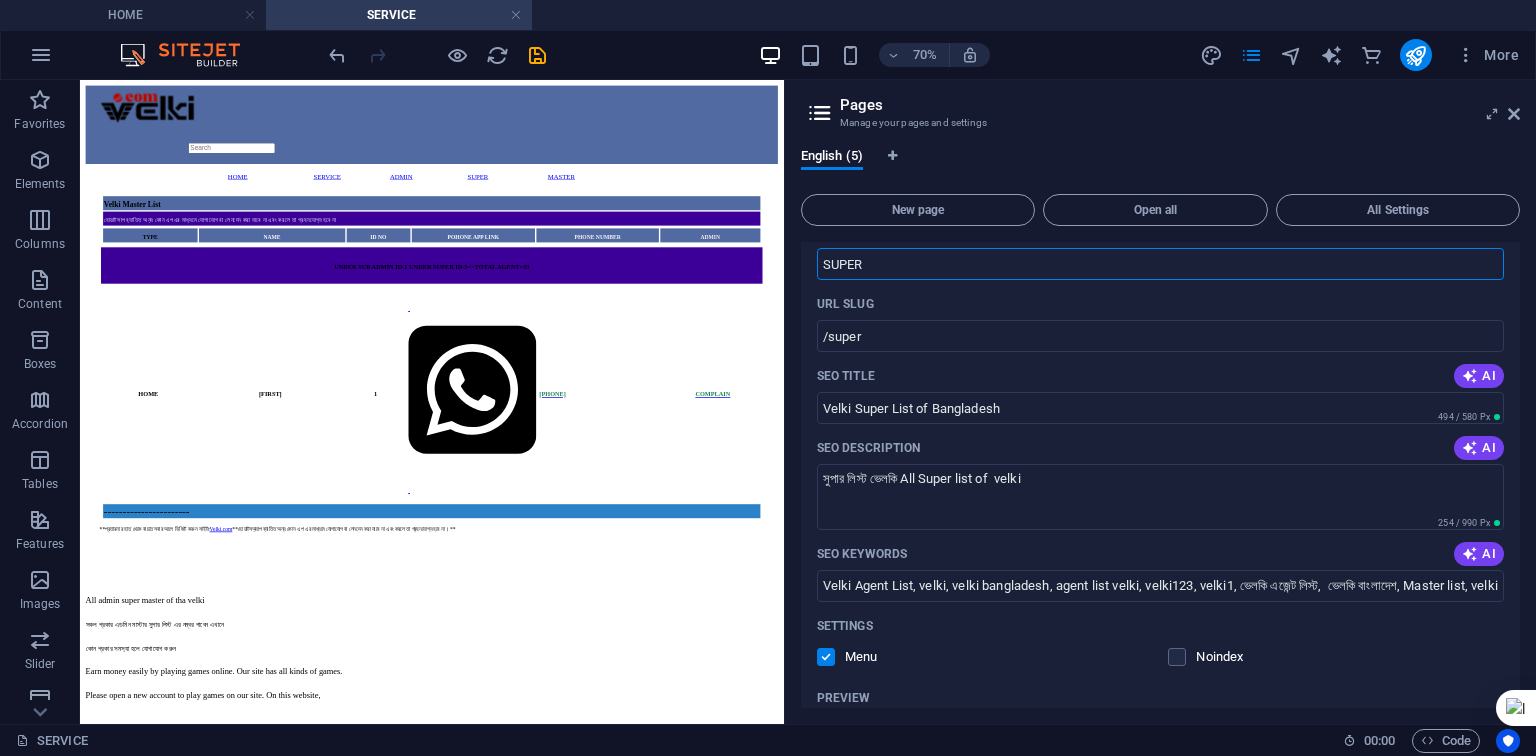 scroll, scrollTop: 2656, scrollLeft: 0, axis: vertical 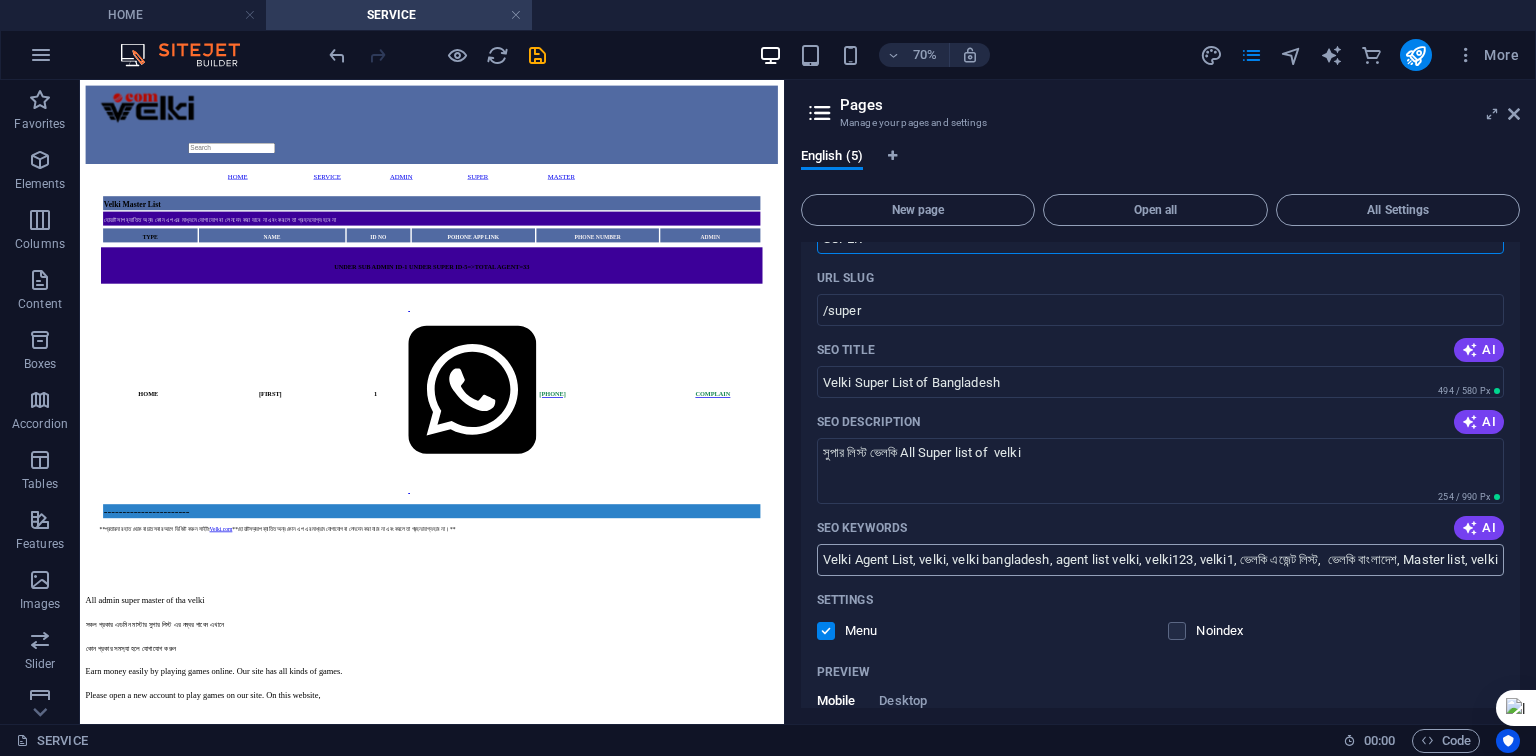 click on "Velki Agent List, velki, velki bangladesh, agent list velki, velki123, velki1, ভেলকি এজেন্ট লিস্ট,  ভেলকি বাংলাদেশ, Master list, velki master list," at bounding box center (1160, 560) 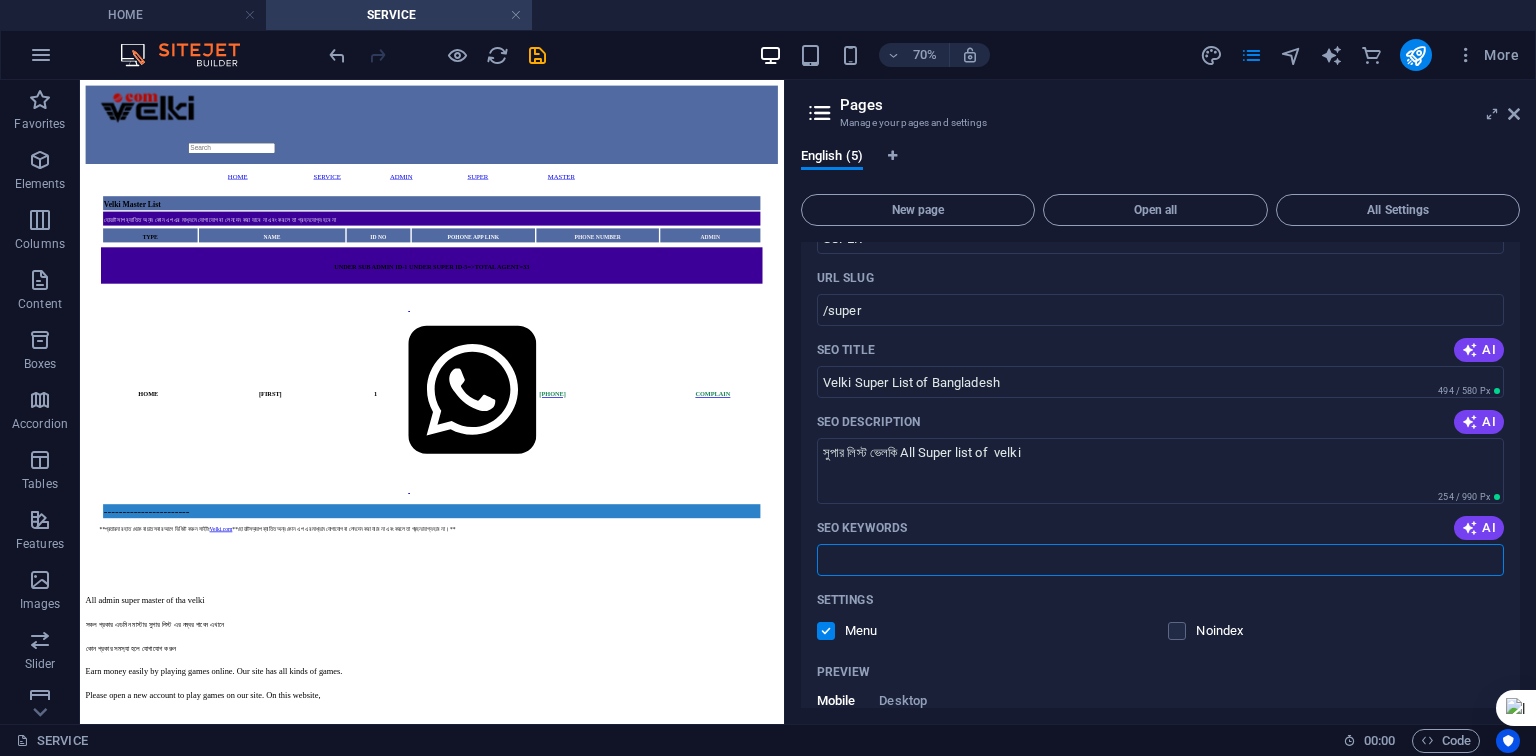 paste on "velki agent, velki agent list, velki lite, velki list" 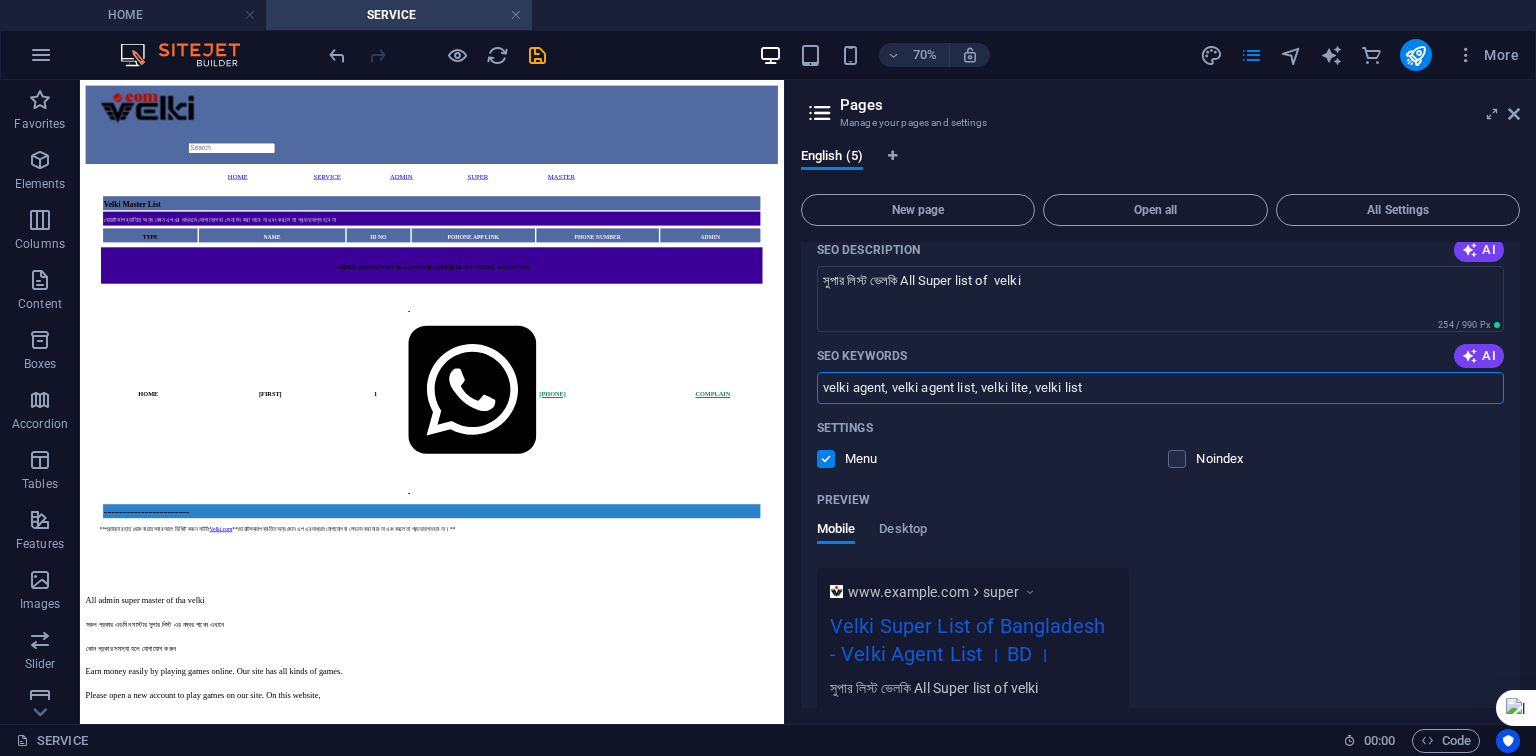 scroll, scrollTop: 3028, scrollLeft: 0, axis: vertical 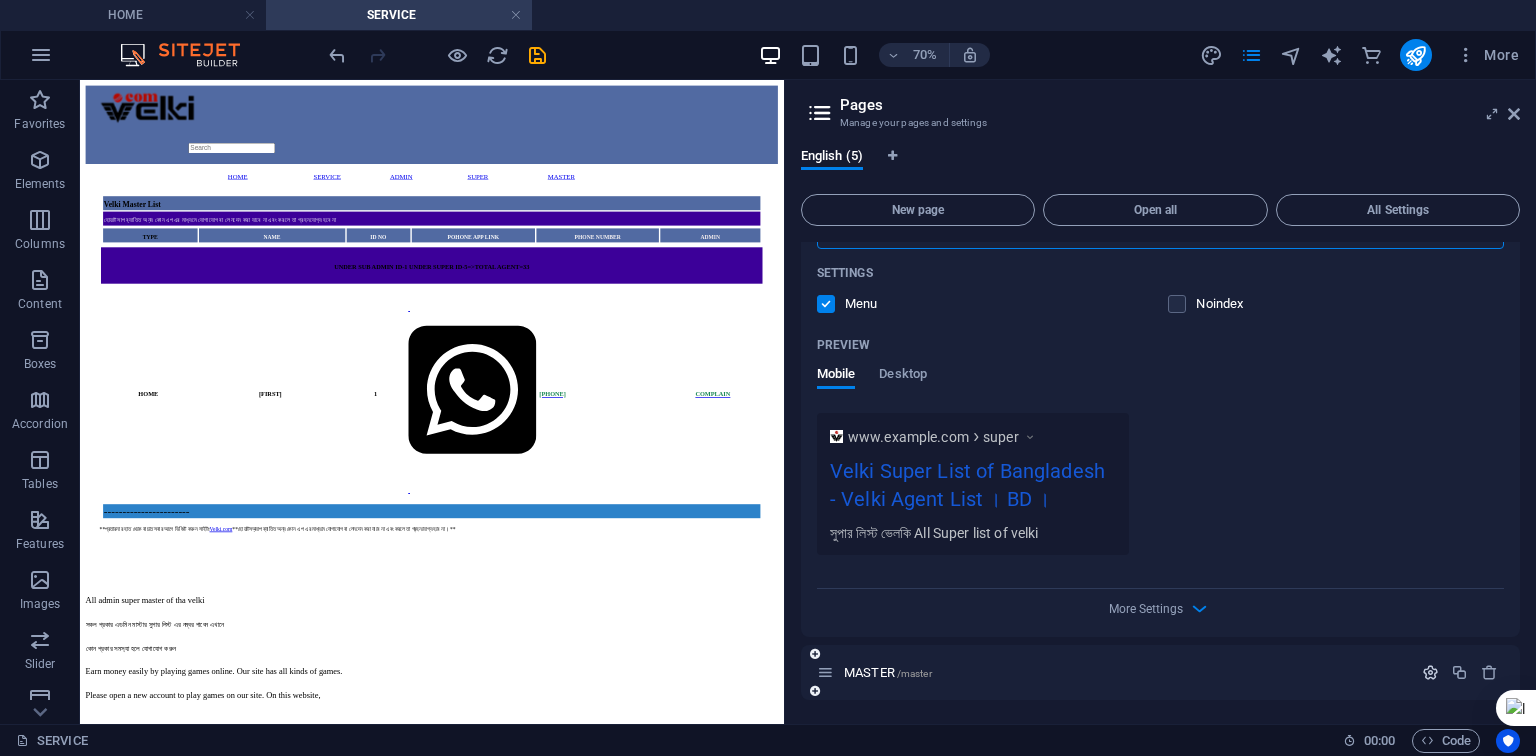 type on "velki agent, velki agent list, velki lite, velki list" 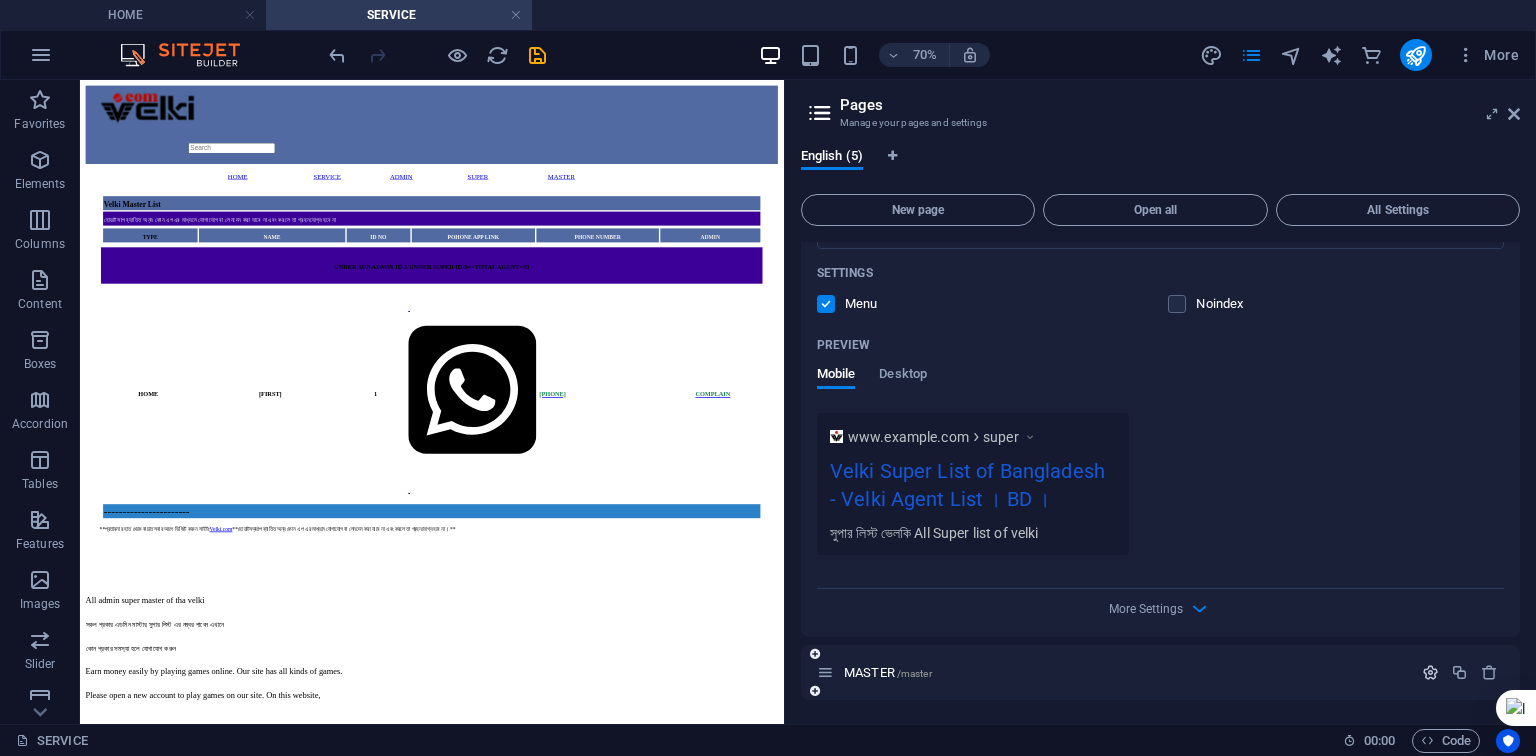 click at bounding box center [1430, 672] 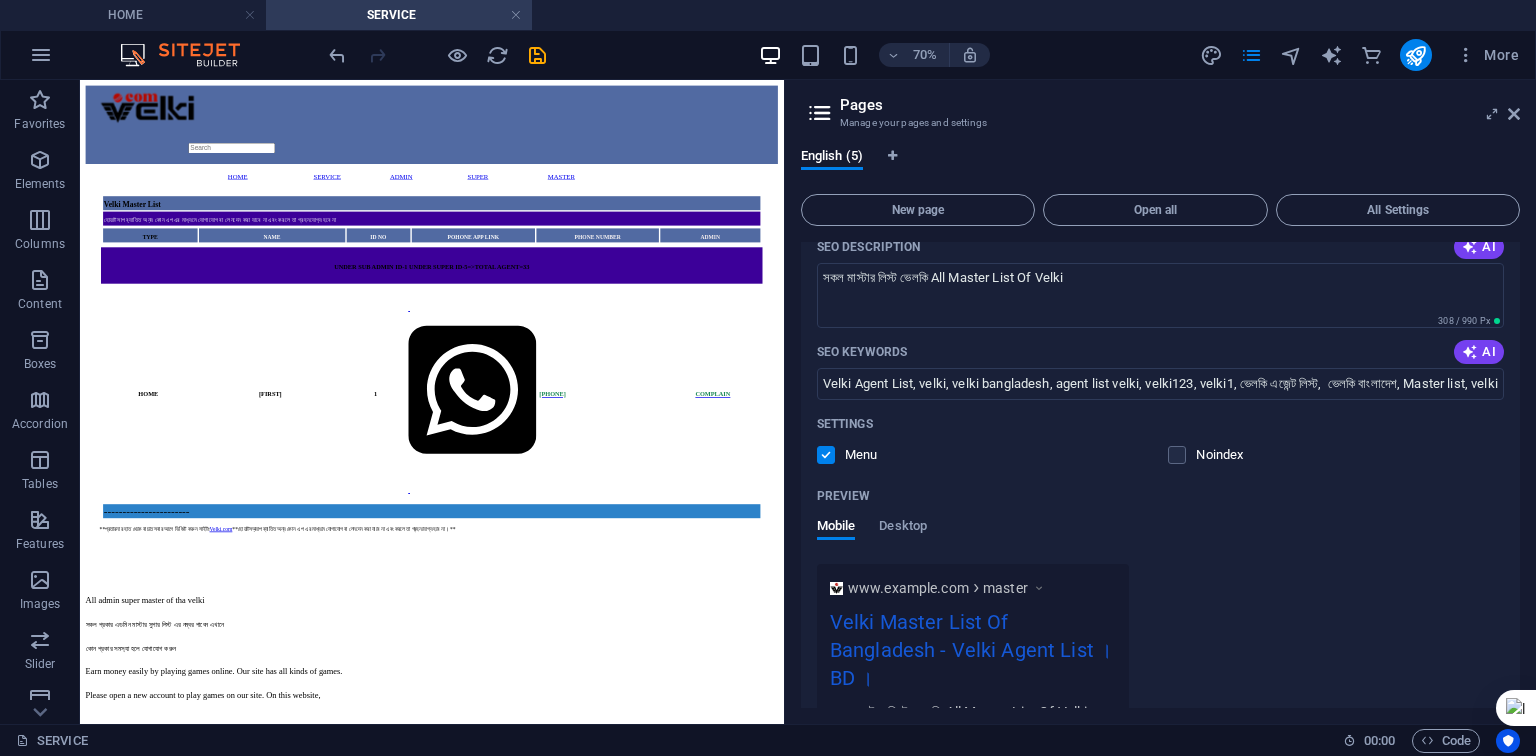 scroll, scrollTop: 3702, scrollLeft: 0, axis: vertical 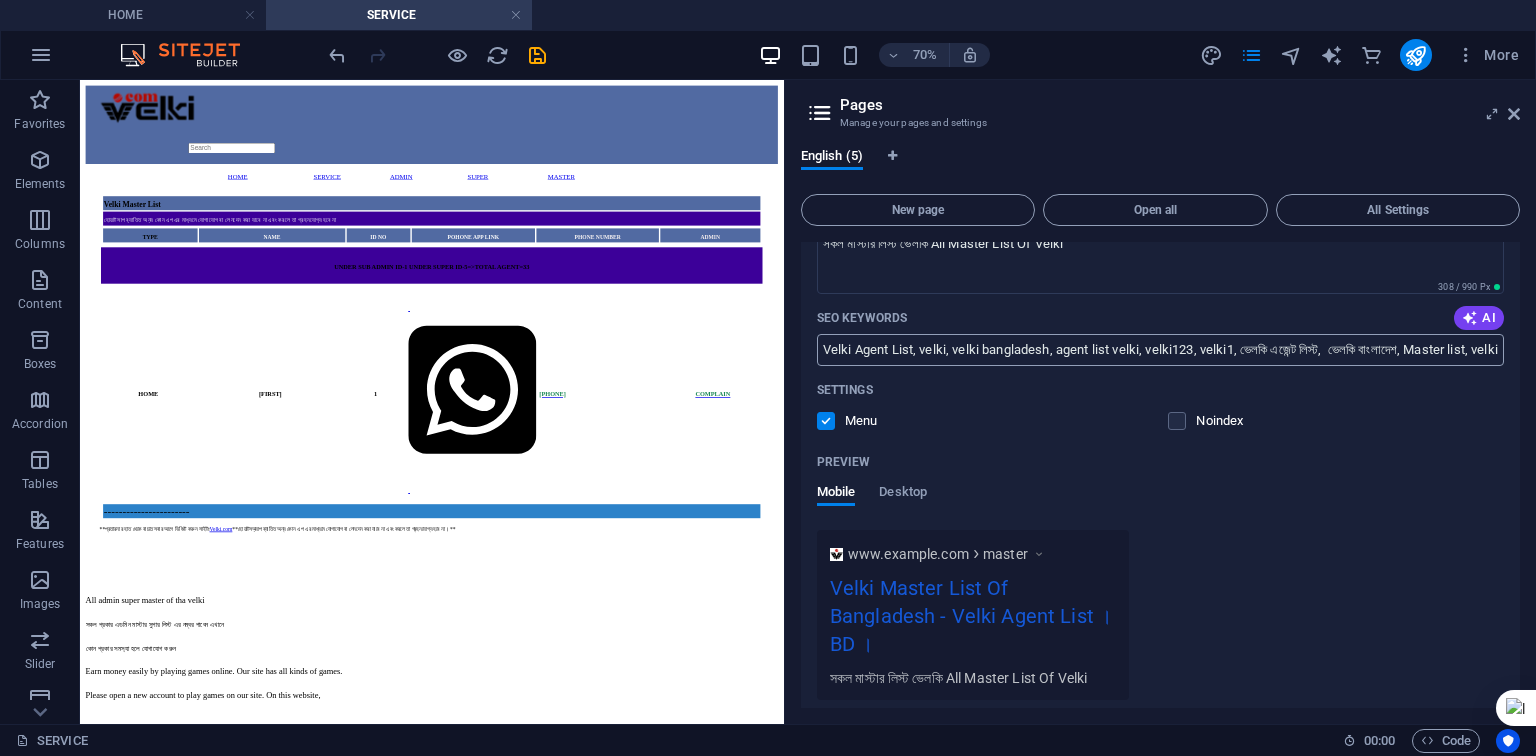 click on "Velki Agent List, velki, velki bangladesh, agent list velki, velki123, velki1, ভেলকি এজেন্ট লিস্ট,  ভেলকি বাংলাদেশ, Master list, velki master list," at bounding box center (1160, 350) 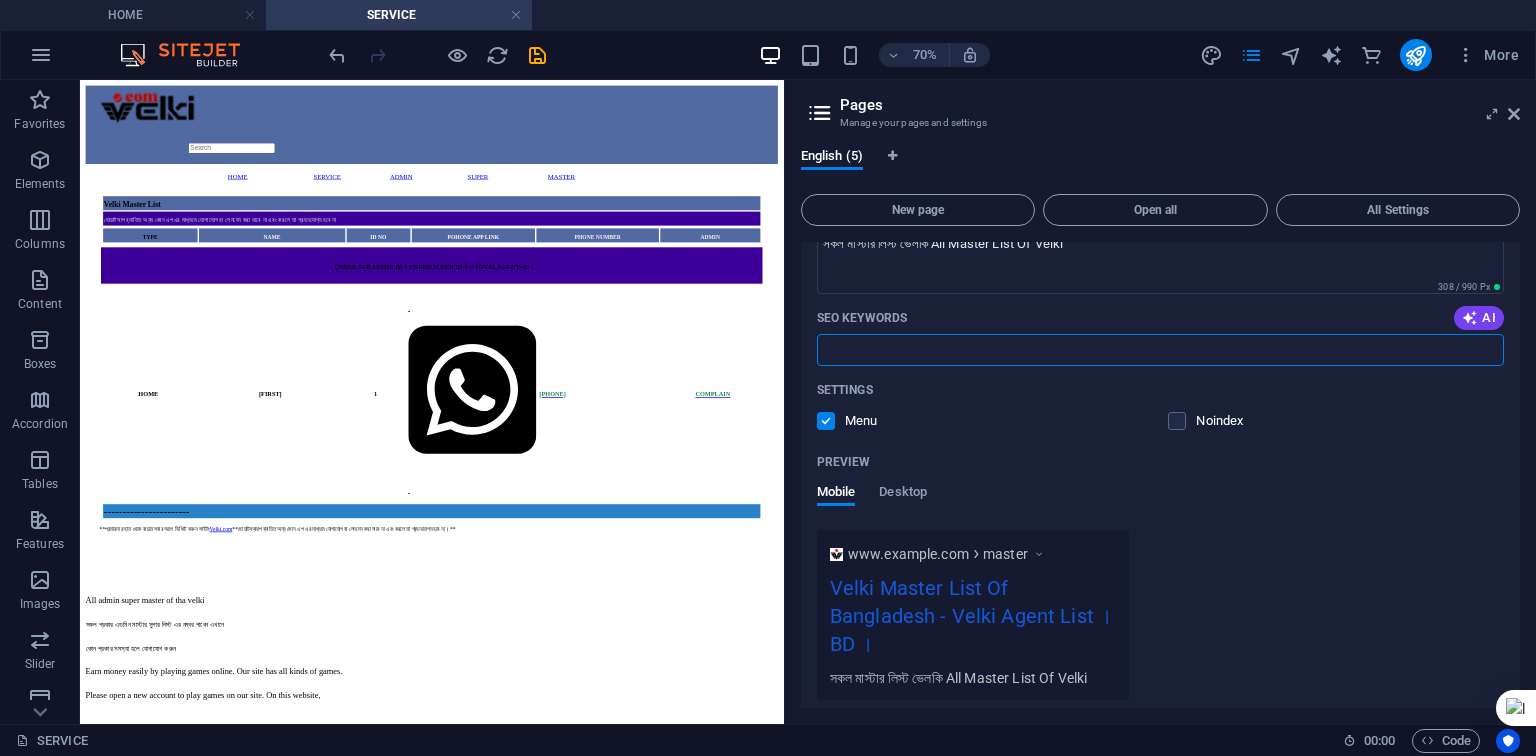 paste on "velki agent, velki agent list, velki lite, velki list" 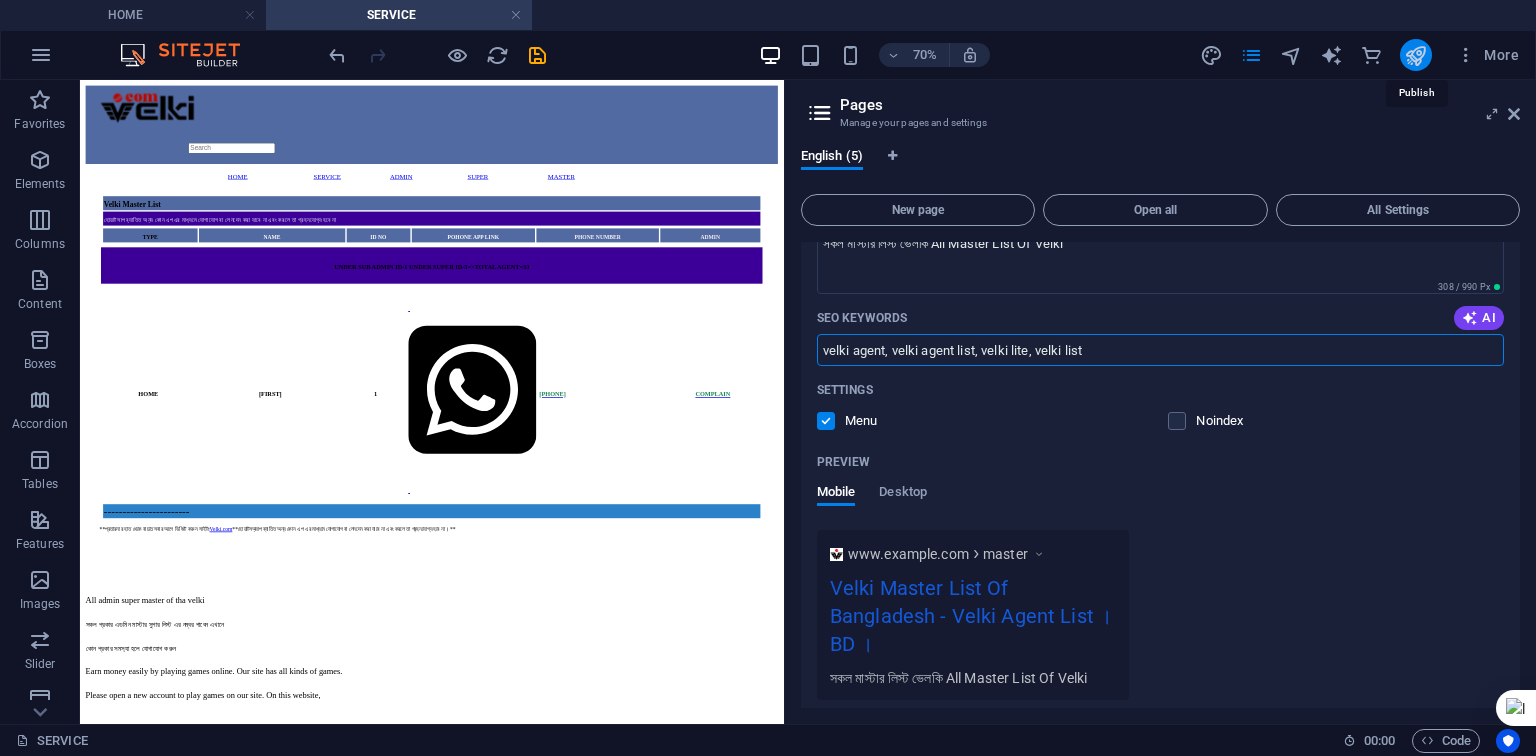 type on "velki agent, velki agent list, velki lite, velki list" 